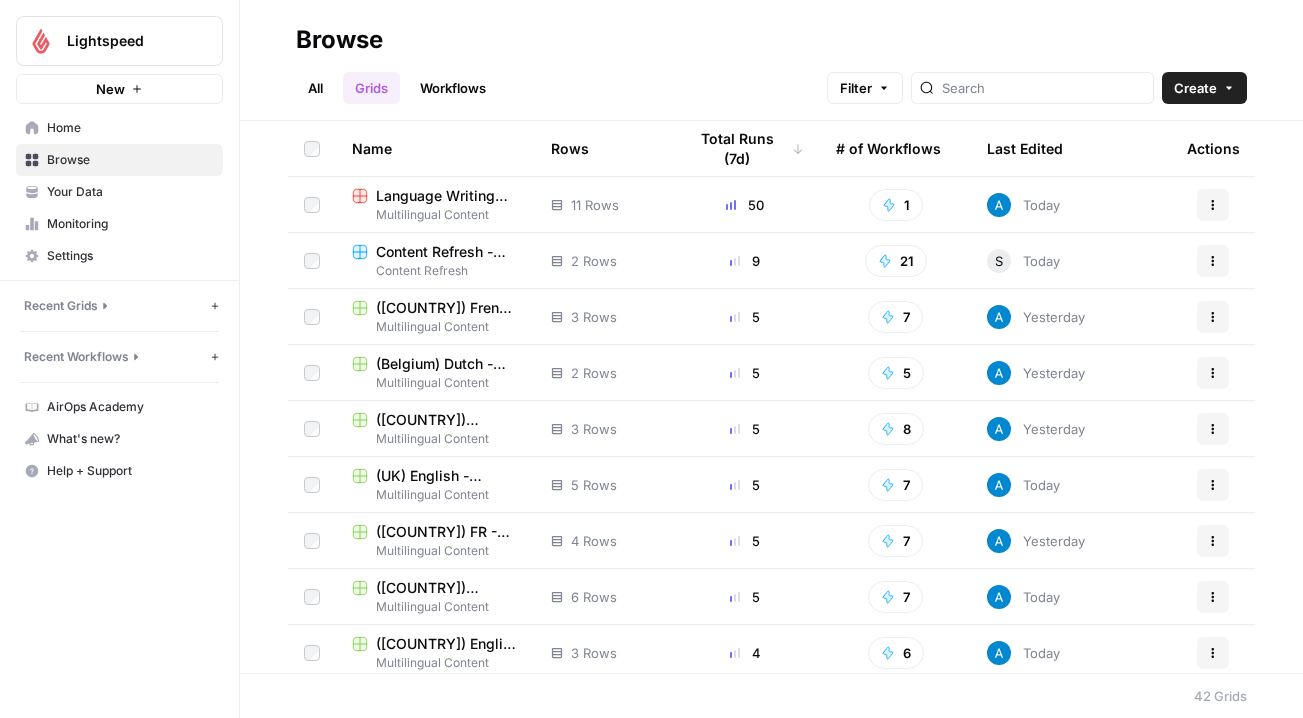 scroll, scrollTop: 0, scrollLeft: 0, axis: both 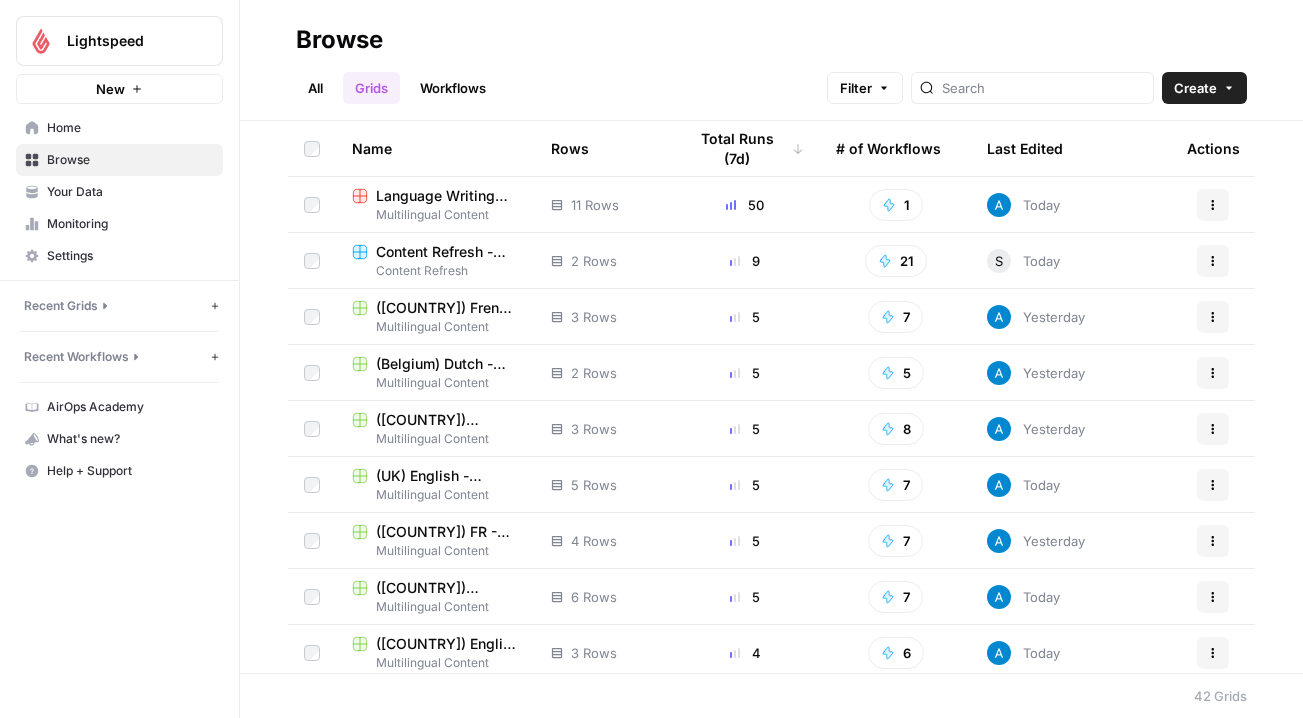 click on "Content Refresh - French EMEA" at bounding box center (447, 252) 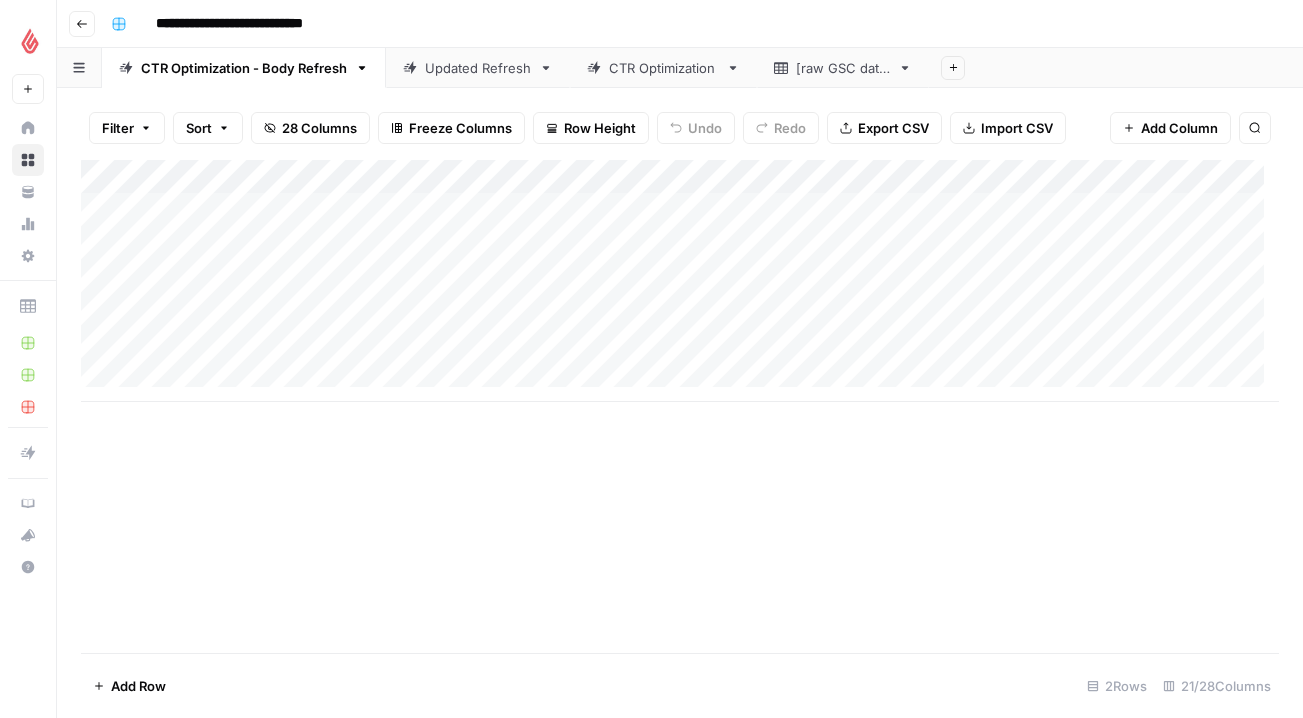 click on "Add Column" at bounding box center [680, 281] 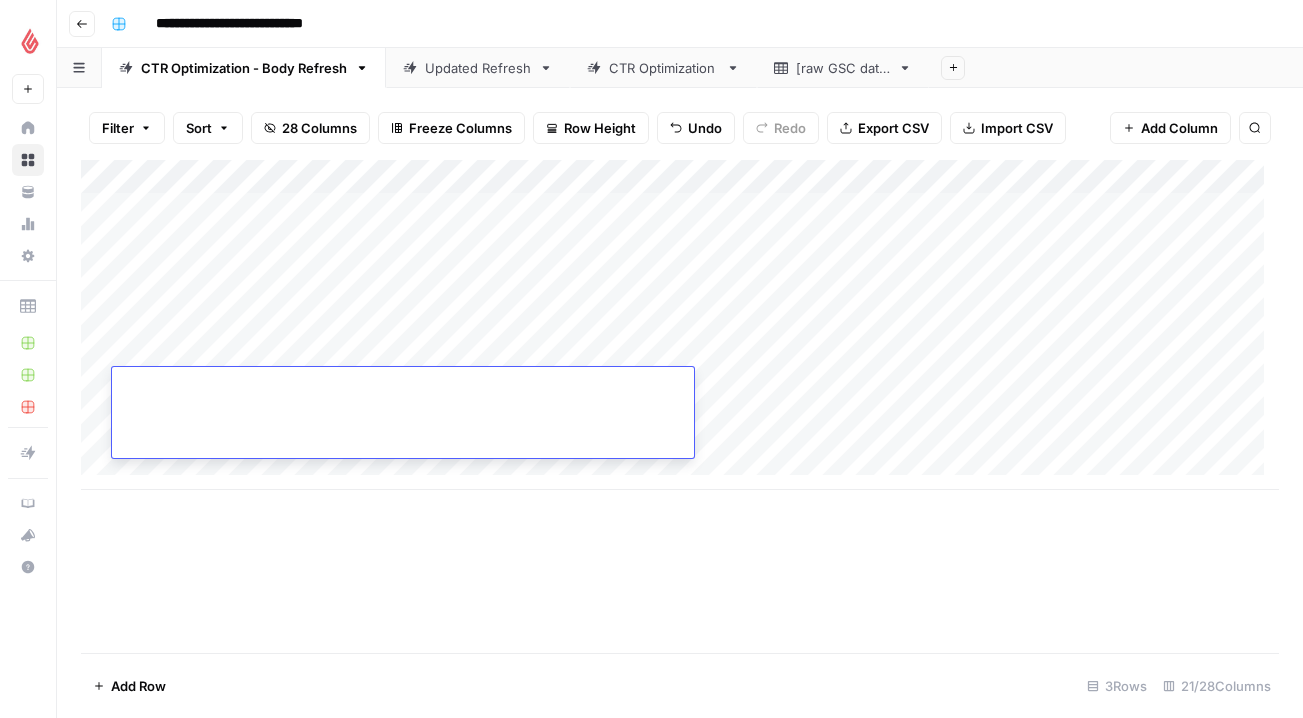 type on "**********" 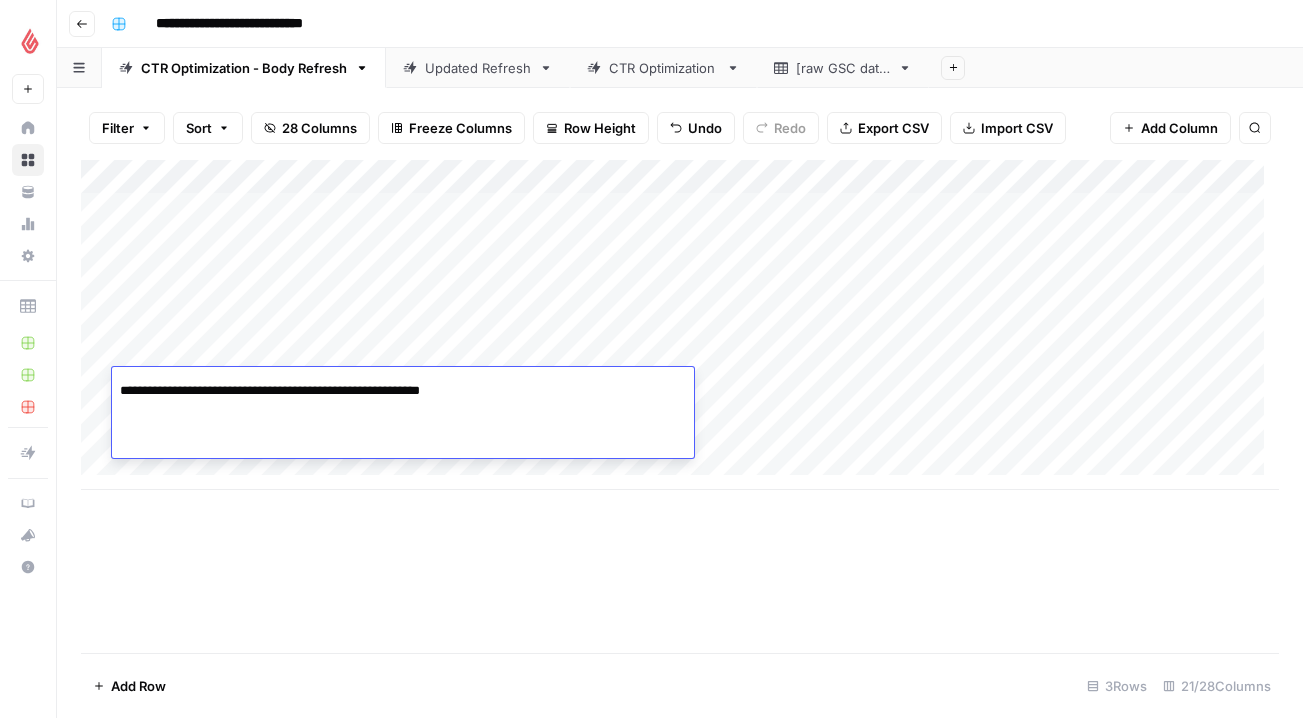 scroll, scrollTop: 0, scrollLeft: 45, axis: horizontal 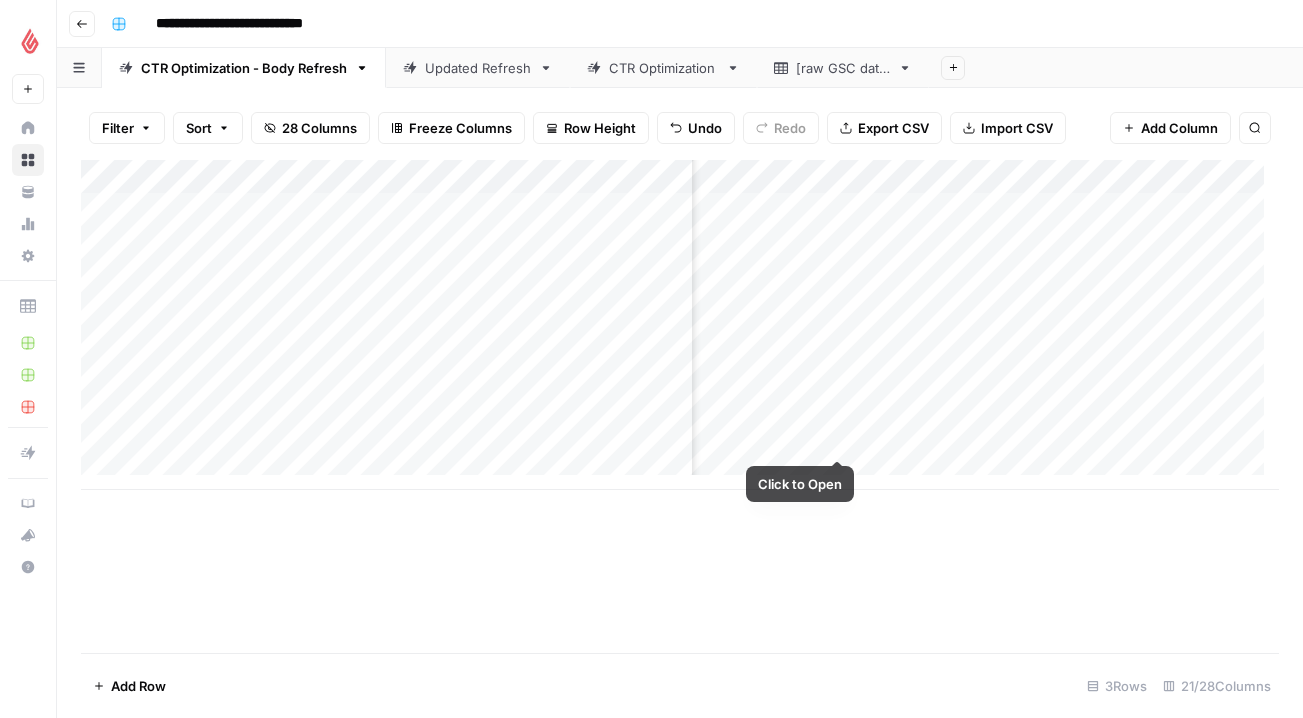click on "Add Column" at bounding box center [680, 325] 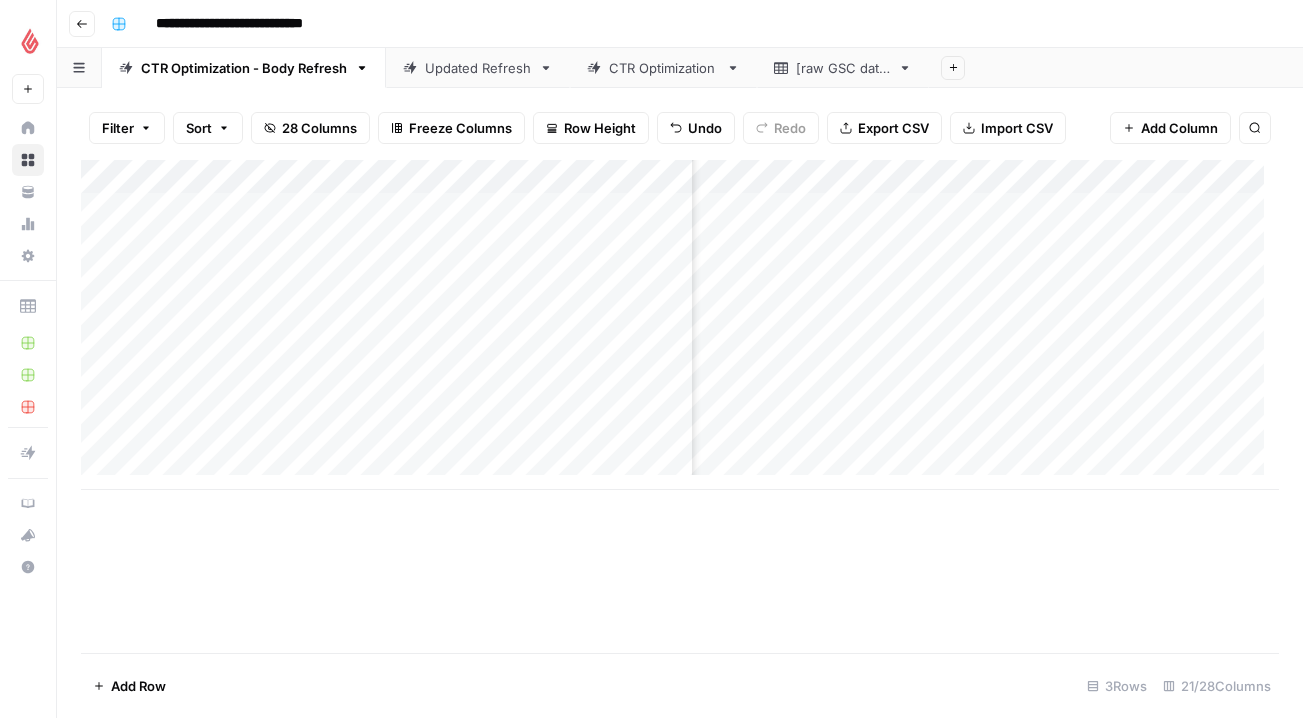 scroll, scrollTop: 0, scrollLeft: 349, axis: horizontal 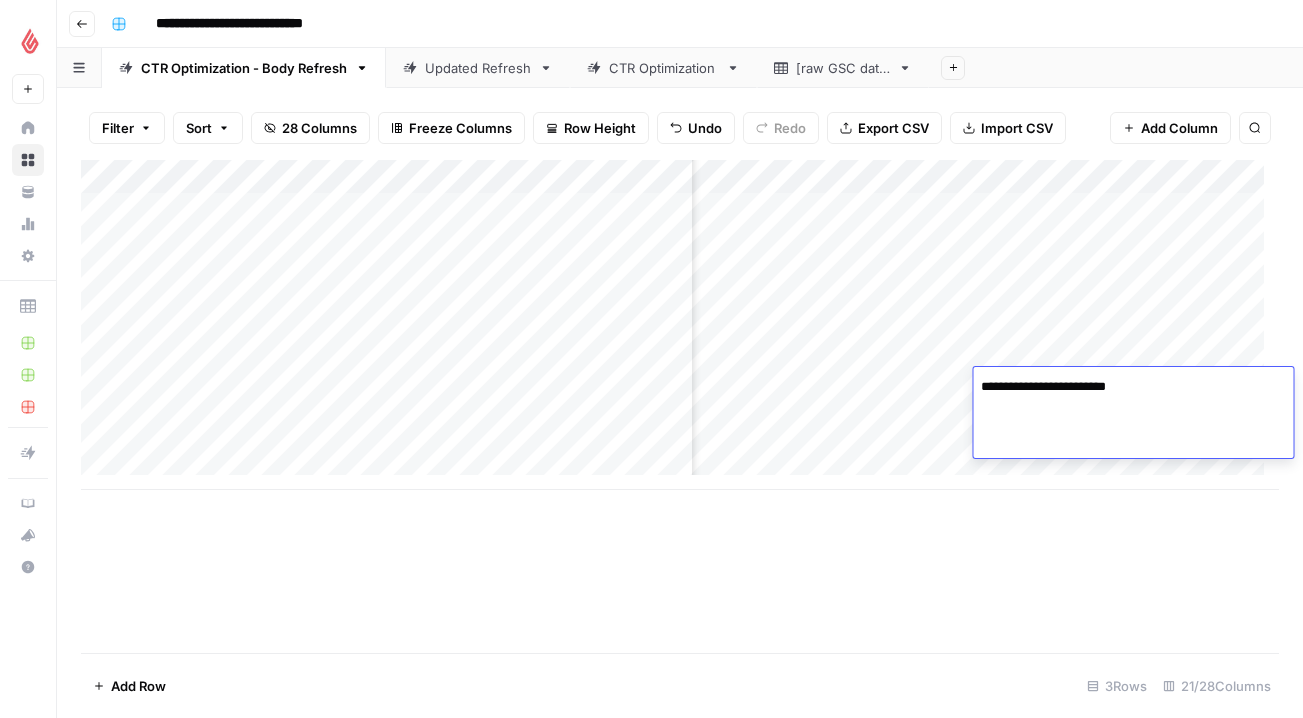 drag, startPoint x: 1129, startPoint y: 392, endPoint x: 1062, endPoint y: 389, distance: 67.06713 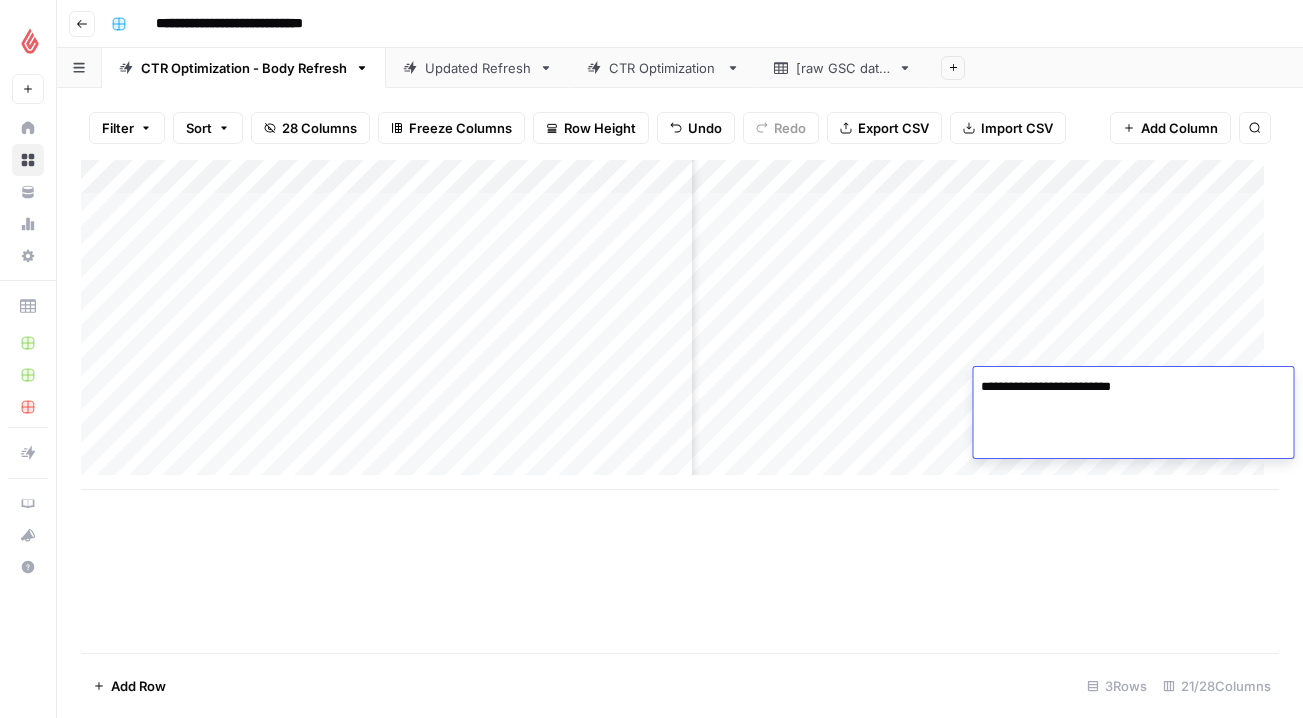 type on "**********" 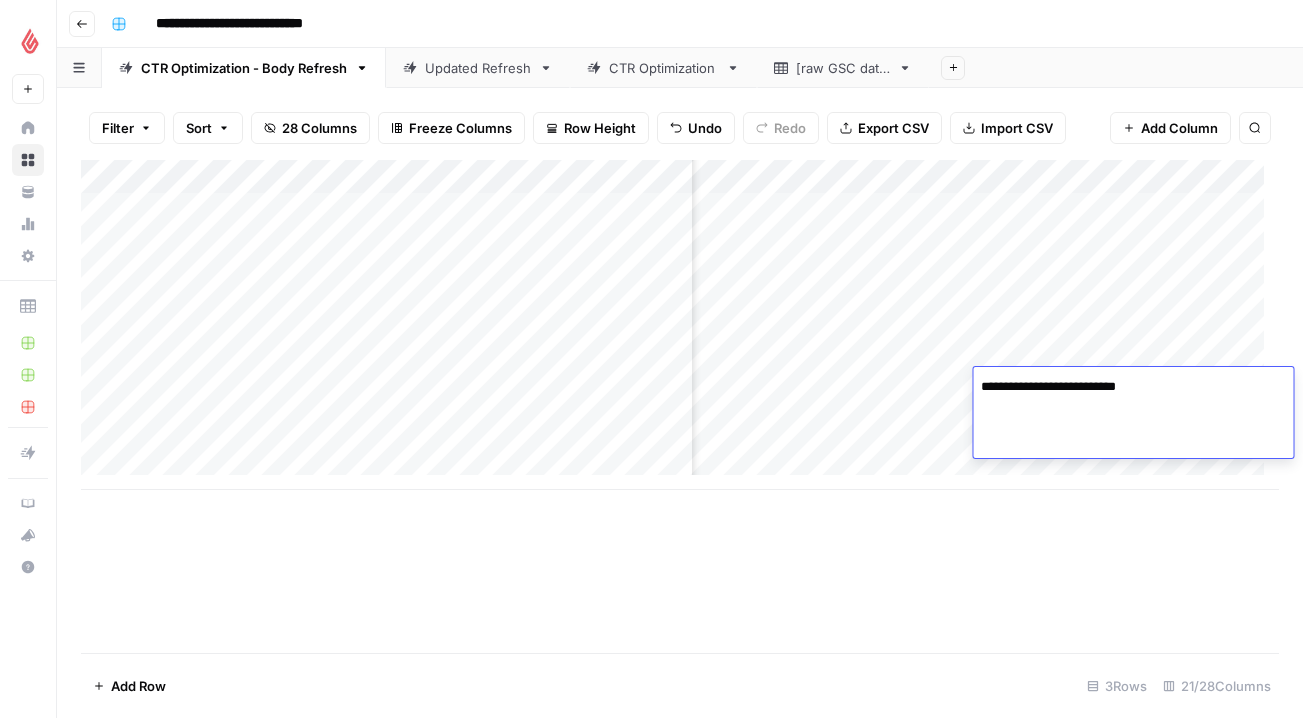 click on "Add Column" at bounding box center (680, 406) 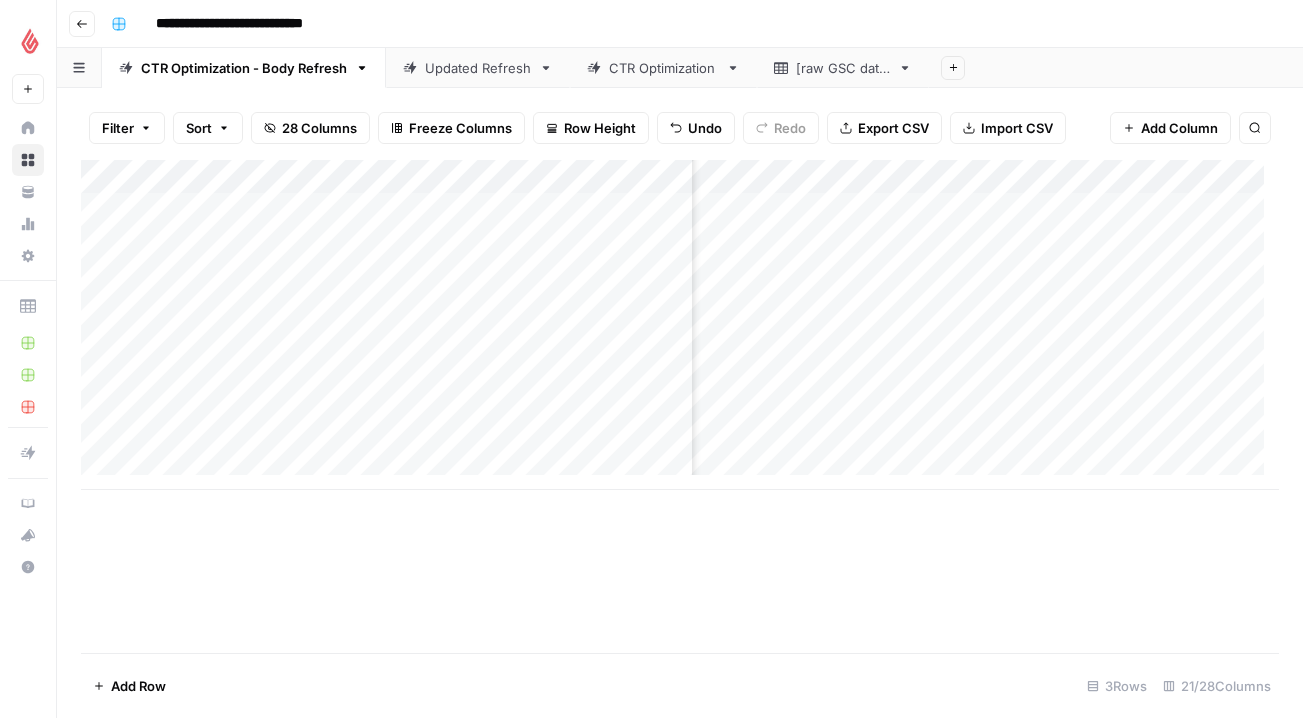 scroll, scrollTop: 0, scrollLeft: 2820, axis: horizontal 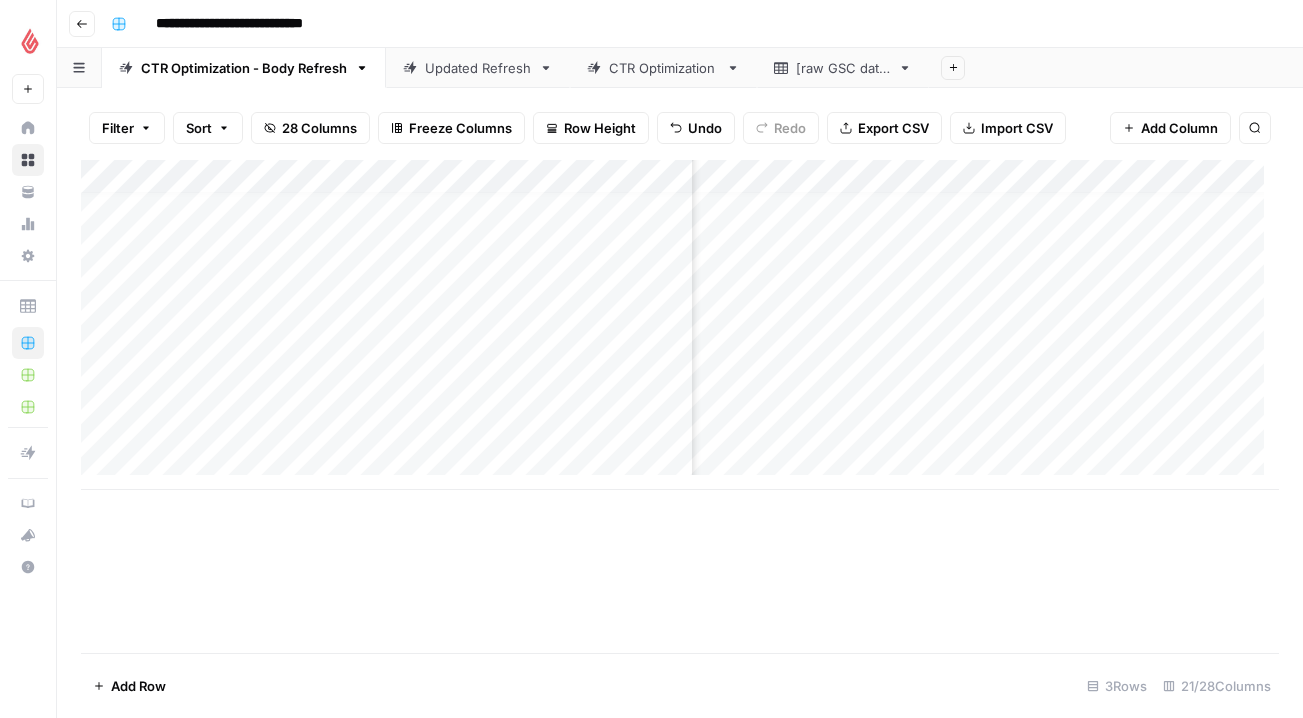 click on "Add Column" at bounding box center (680, 325) 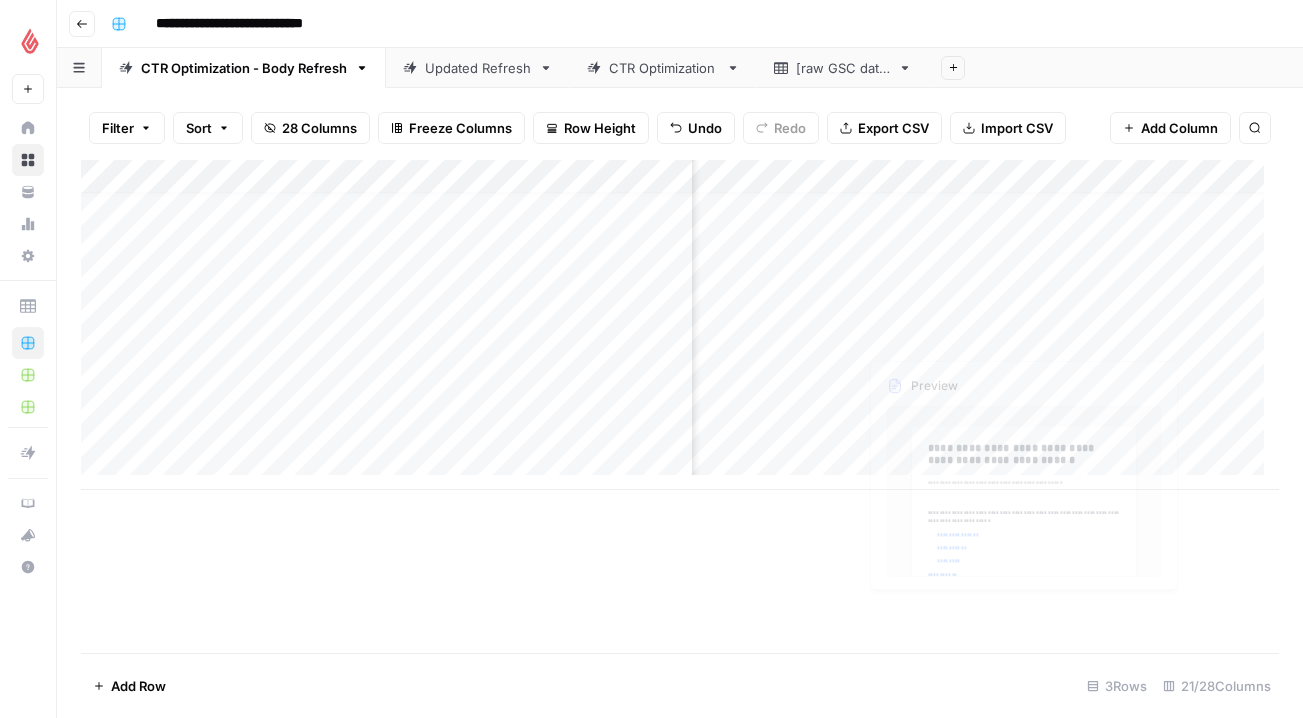 click on "Add Column" at bounding box center [680, 325] 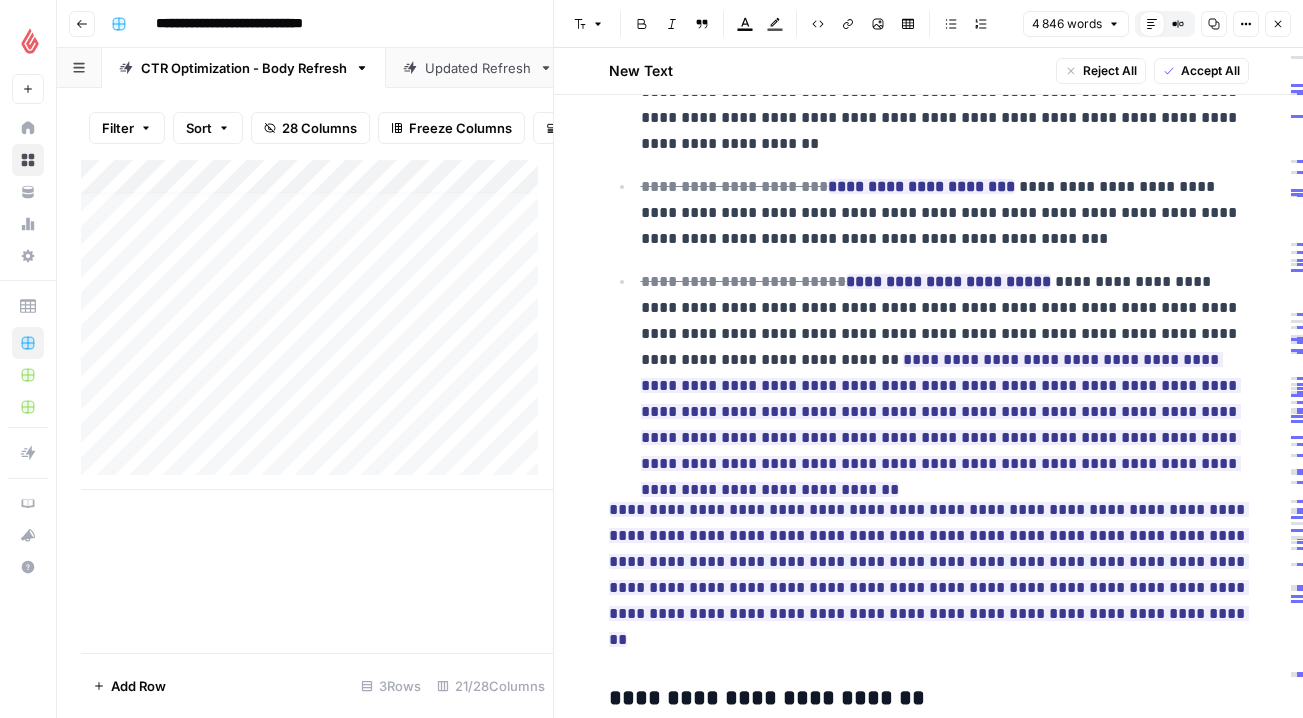 scroll, scrollTop: 0, scrollLeft: 0, axis: both 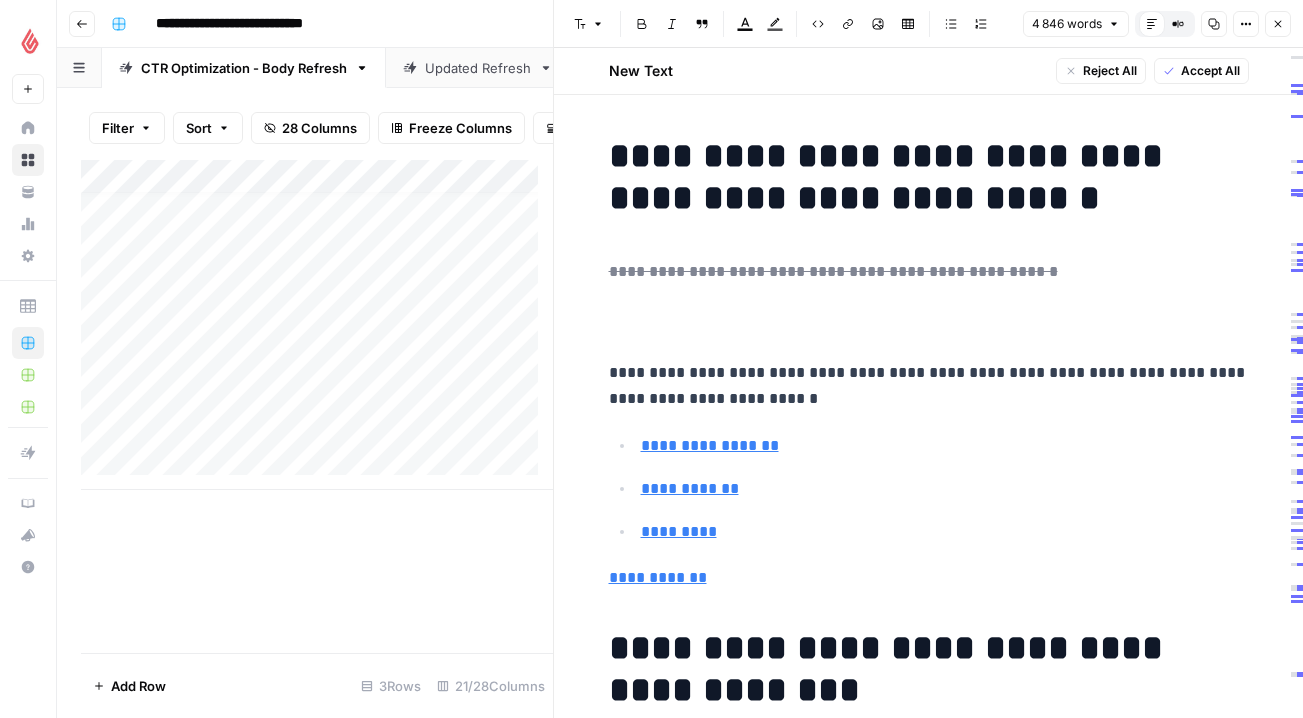 click on "Close" at bounding box center (1283, 24) 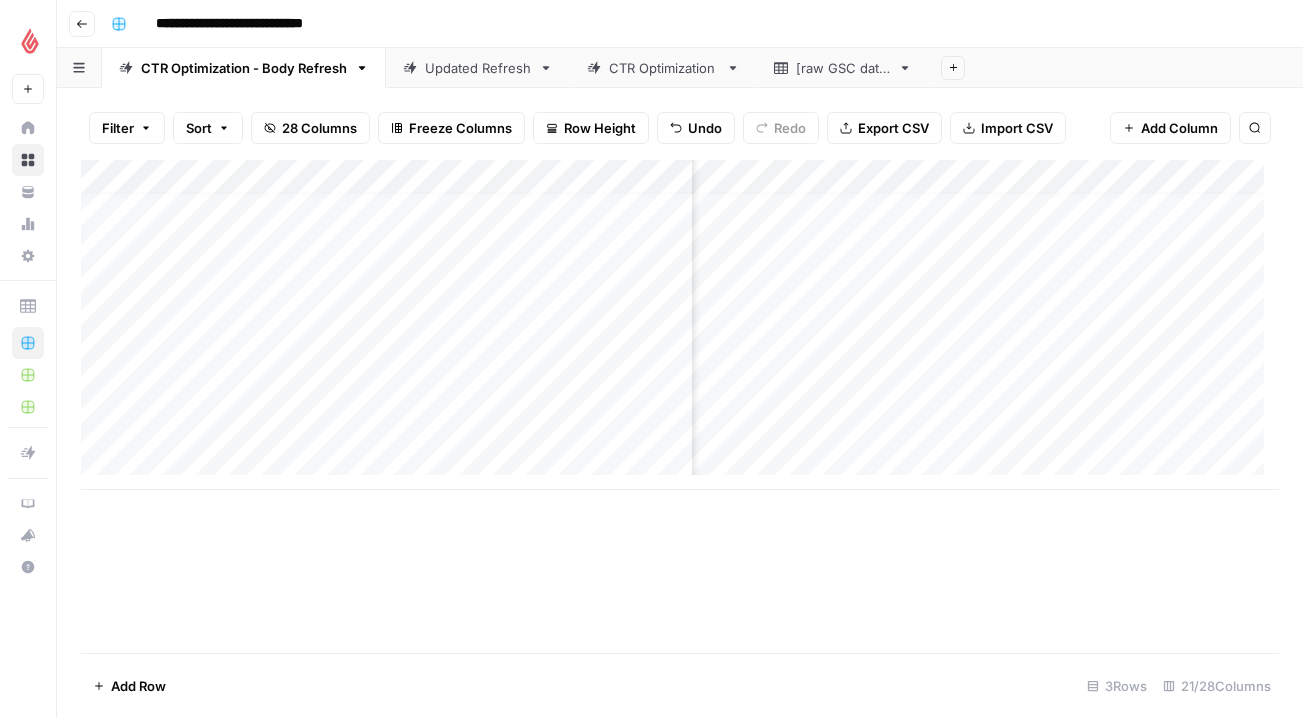 scroll, scrollTop: 14, scrollLeft: 3251, axis: both 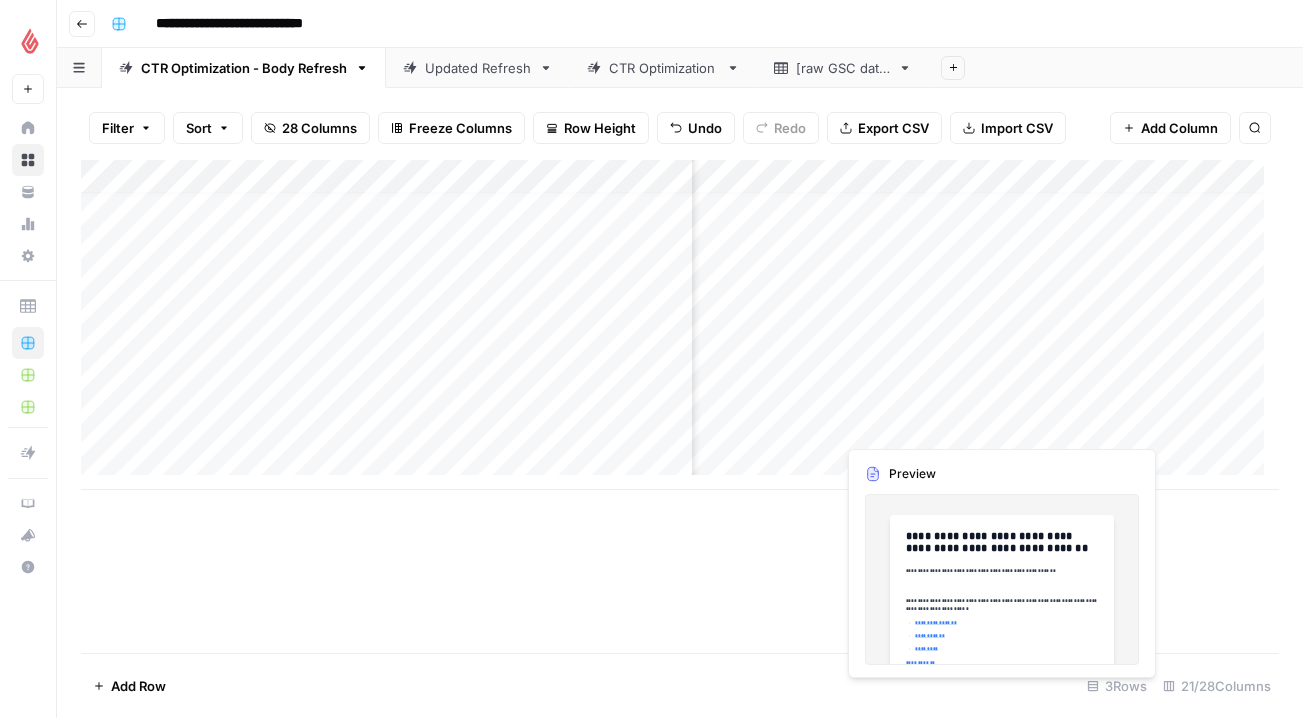 click on "Add Column" at bounding box center (680, 325) 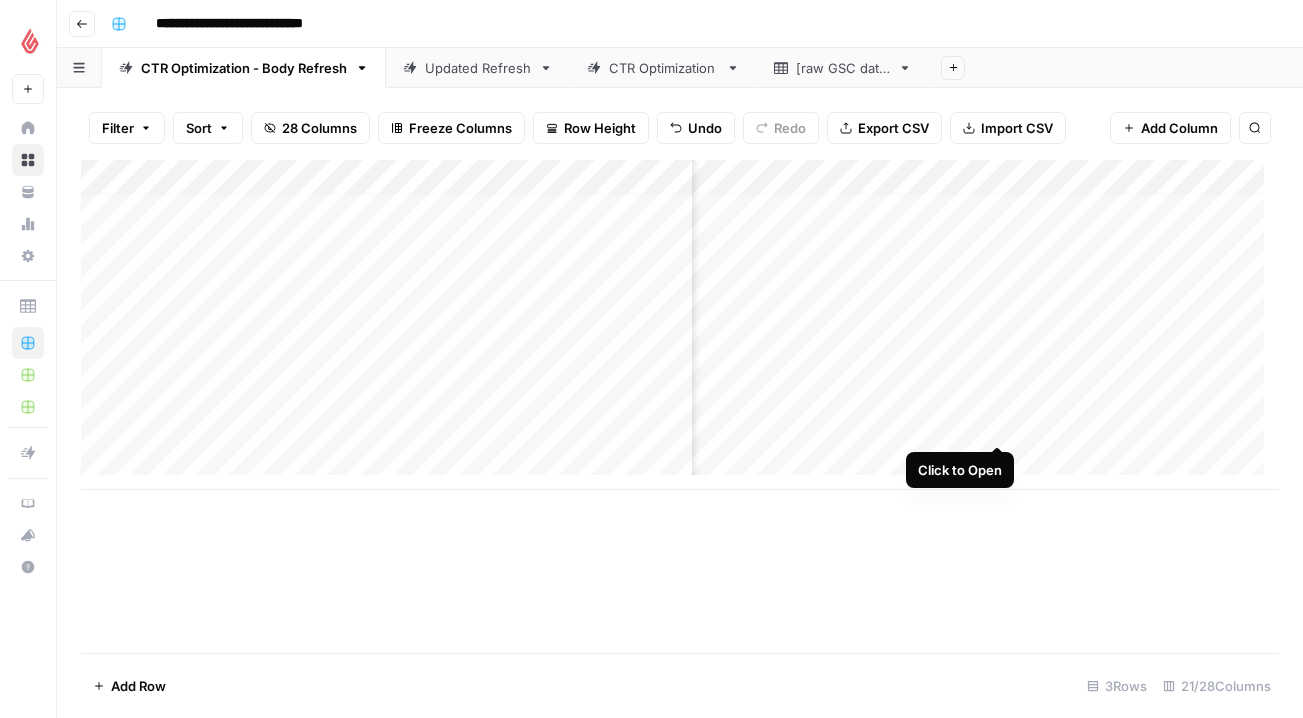 click on "Add Column" at bounding box center [680, 325] 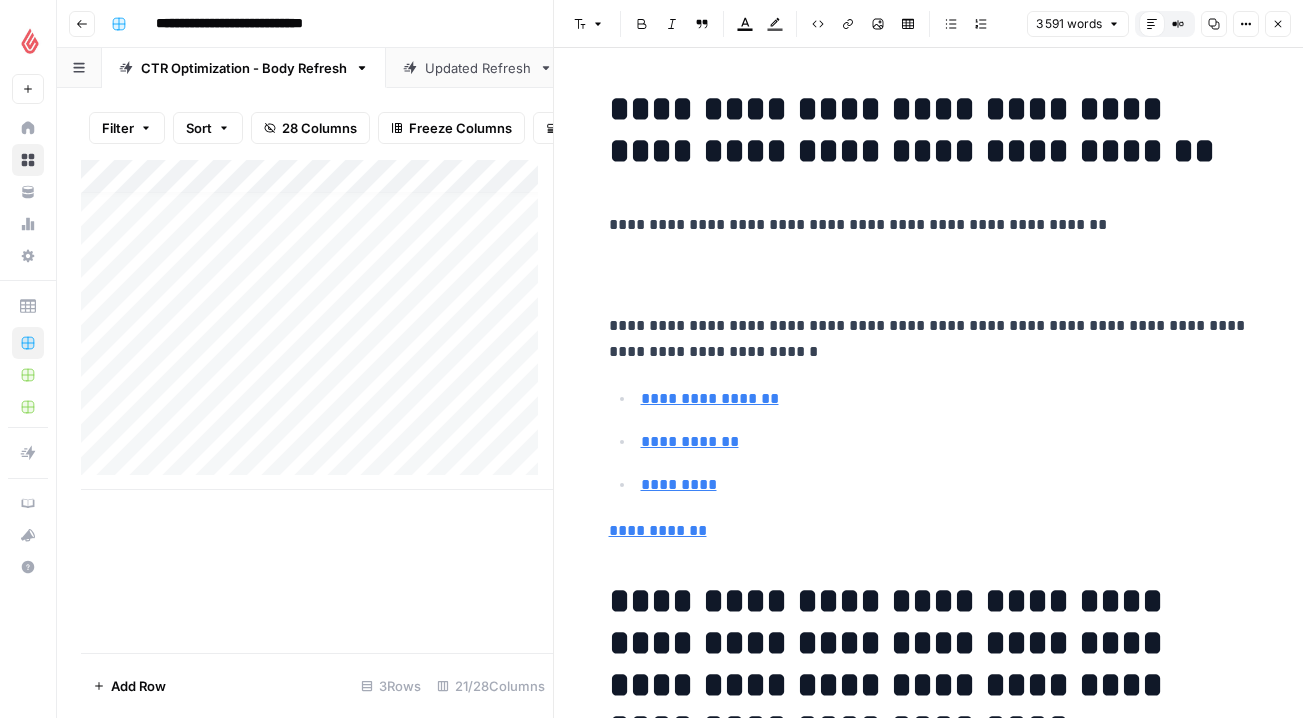 drag, startPoint x: 862, startPoint y: 296, endPoint x: 849, endPoint y: 631, distance: 335.25214 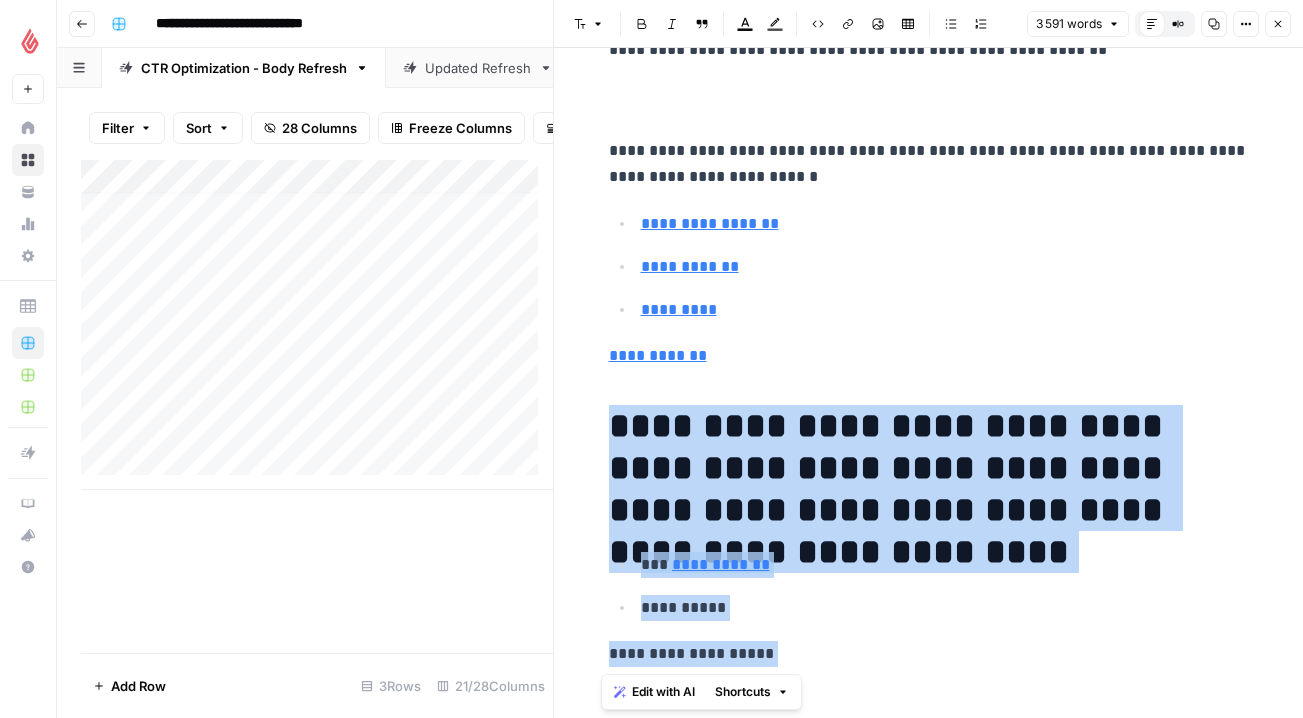 scroll, scrollTop: 333, scrollLeft: 0, axis: vertical 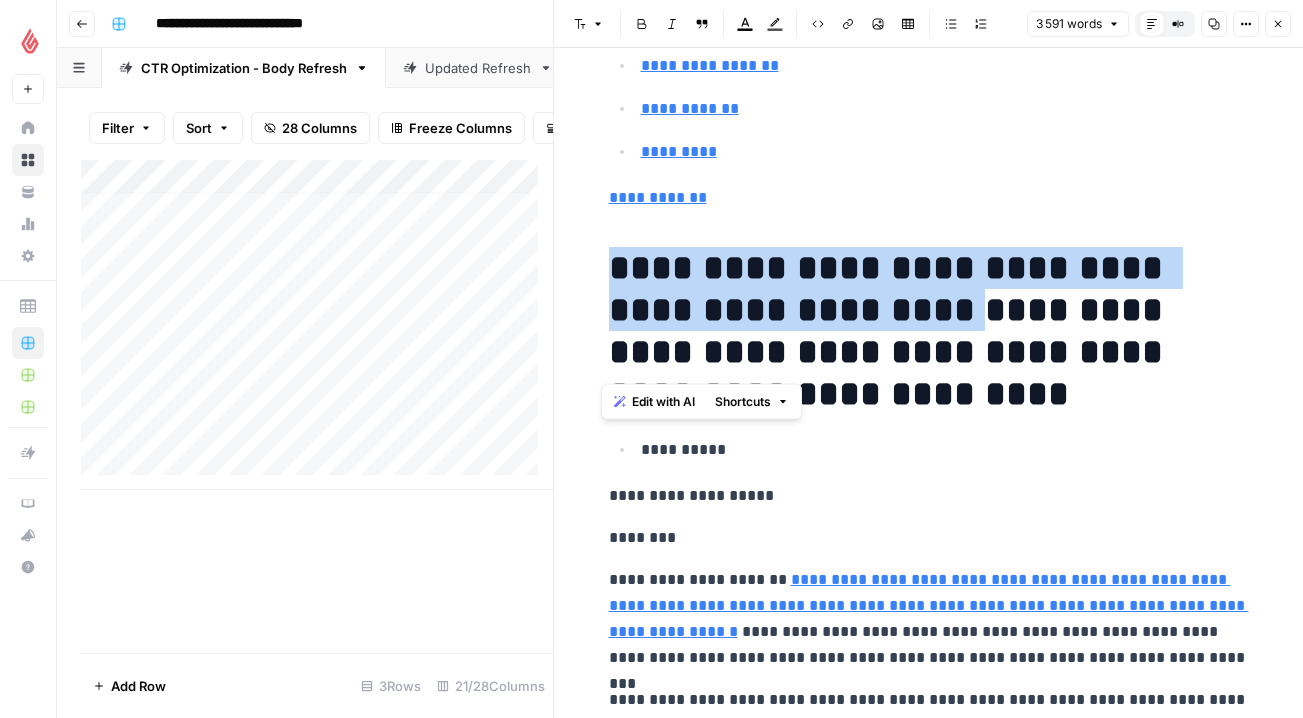 drag, startPoint x: 833, startPoint y: 680, endPoint x: 757, endPoint y: 306, distance: 381.6438 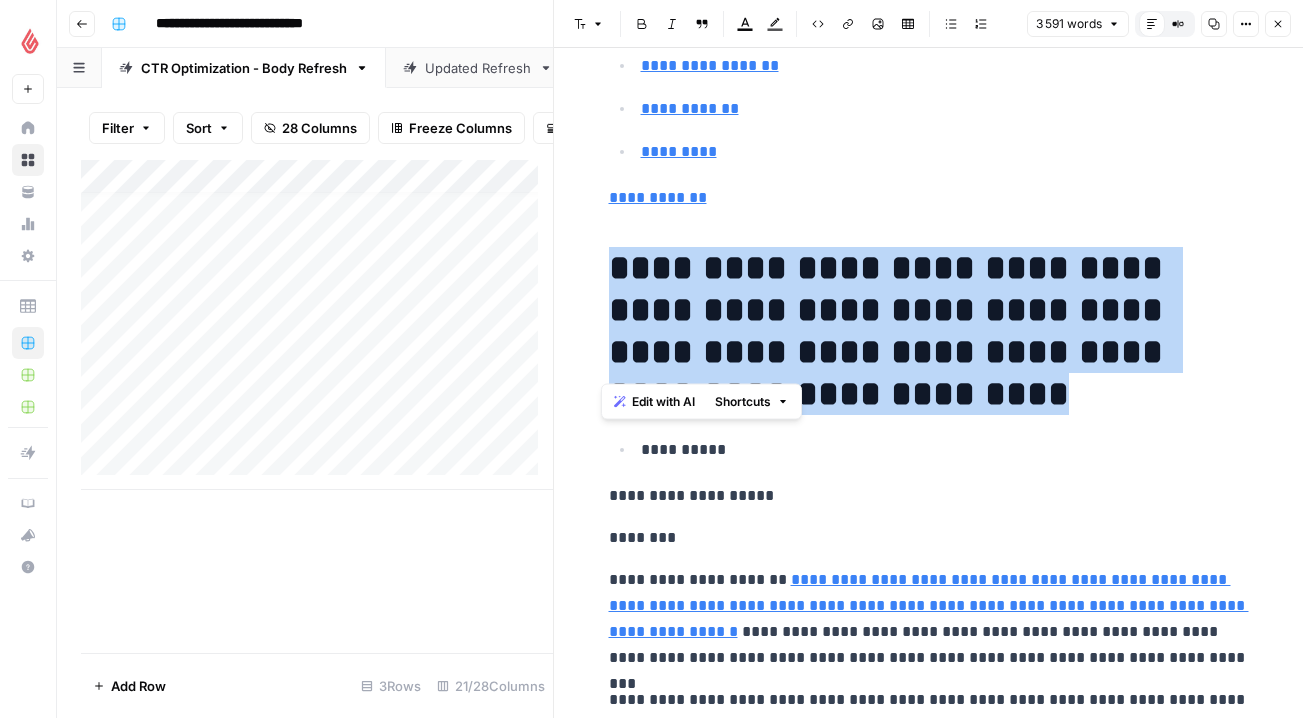 drag, startPoint x: 610, startPoint y: 267, endPoint x: 1213, endPoint y: 350, distance: 608.6855 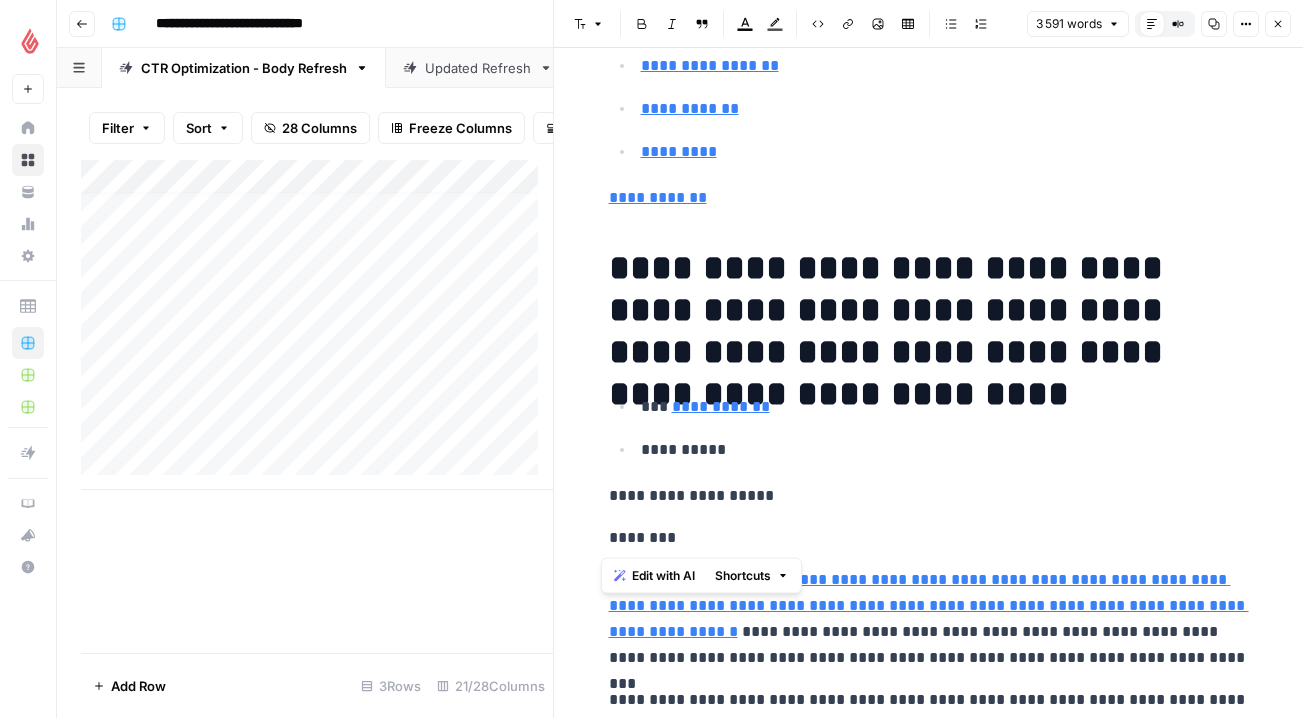 click on "**********" at bounding box center (929, 6680) 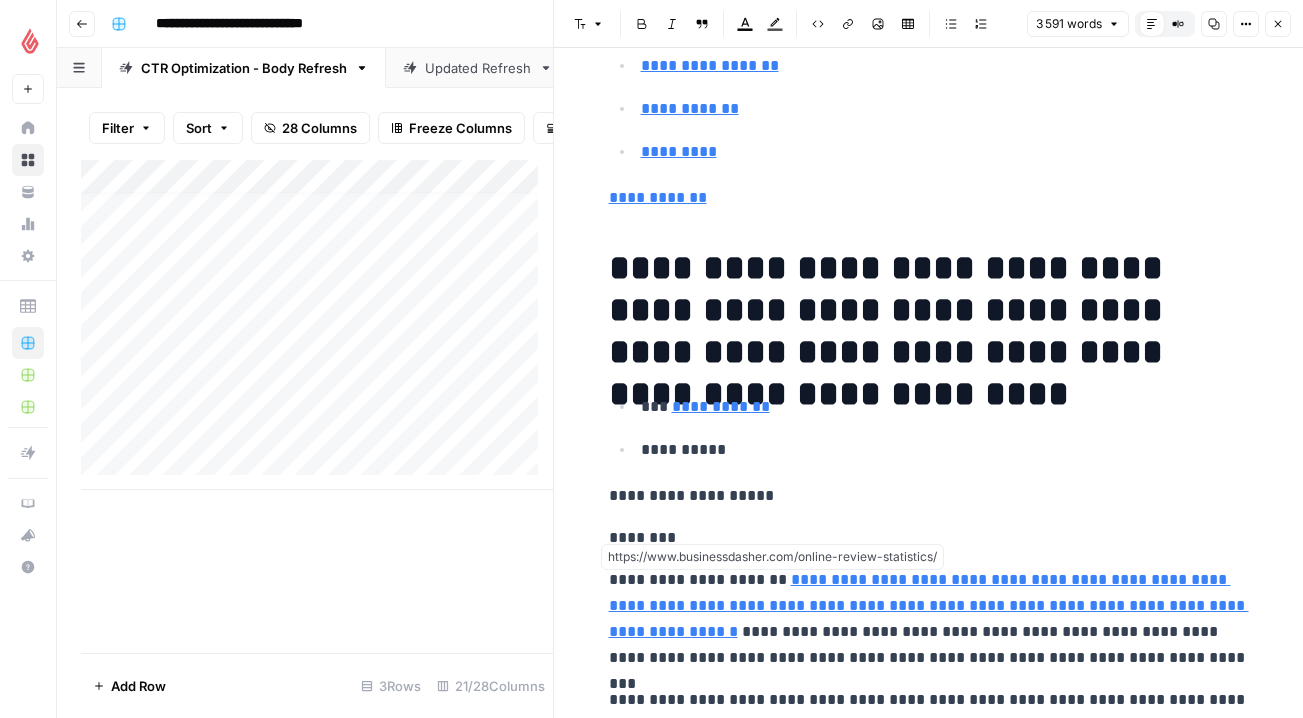 click on "**********" at bounding box center [929, 605] 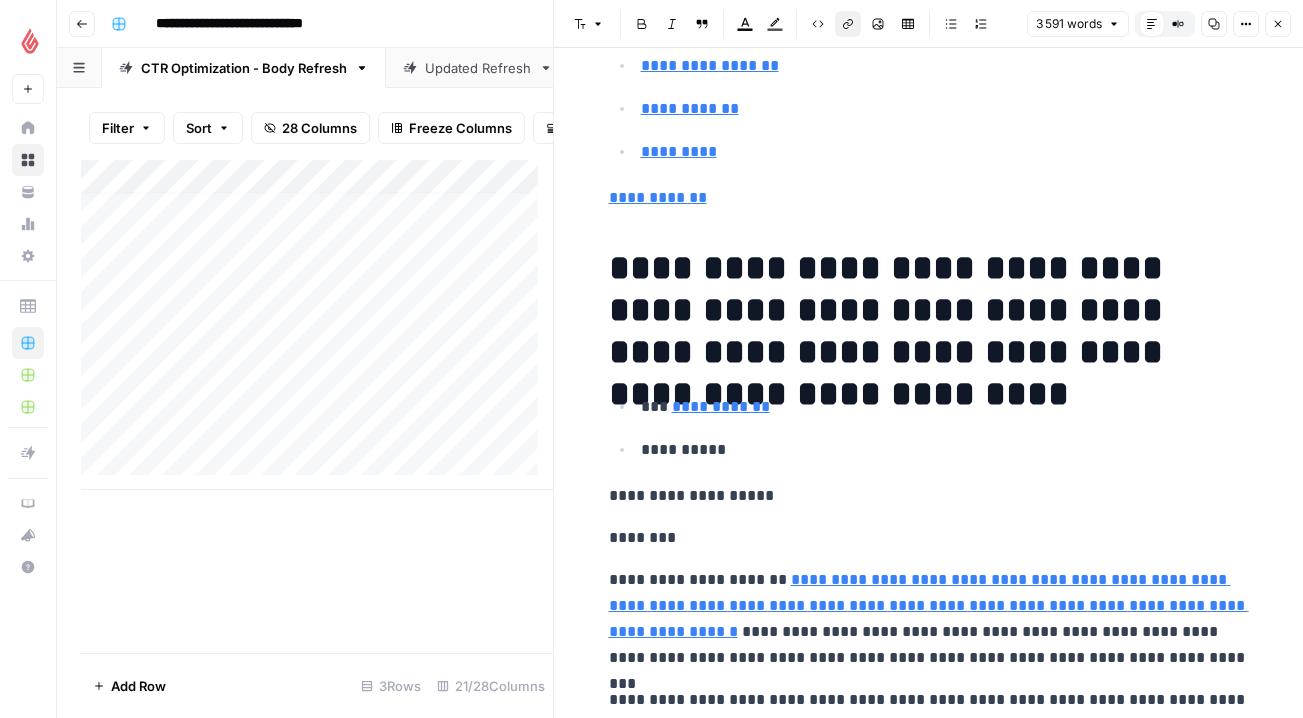 click on "**********" at bounding box center [945, 450] 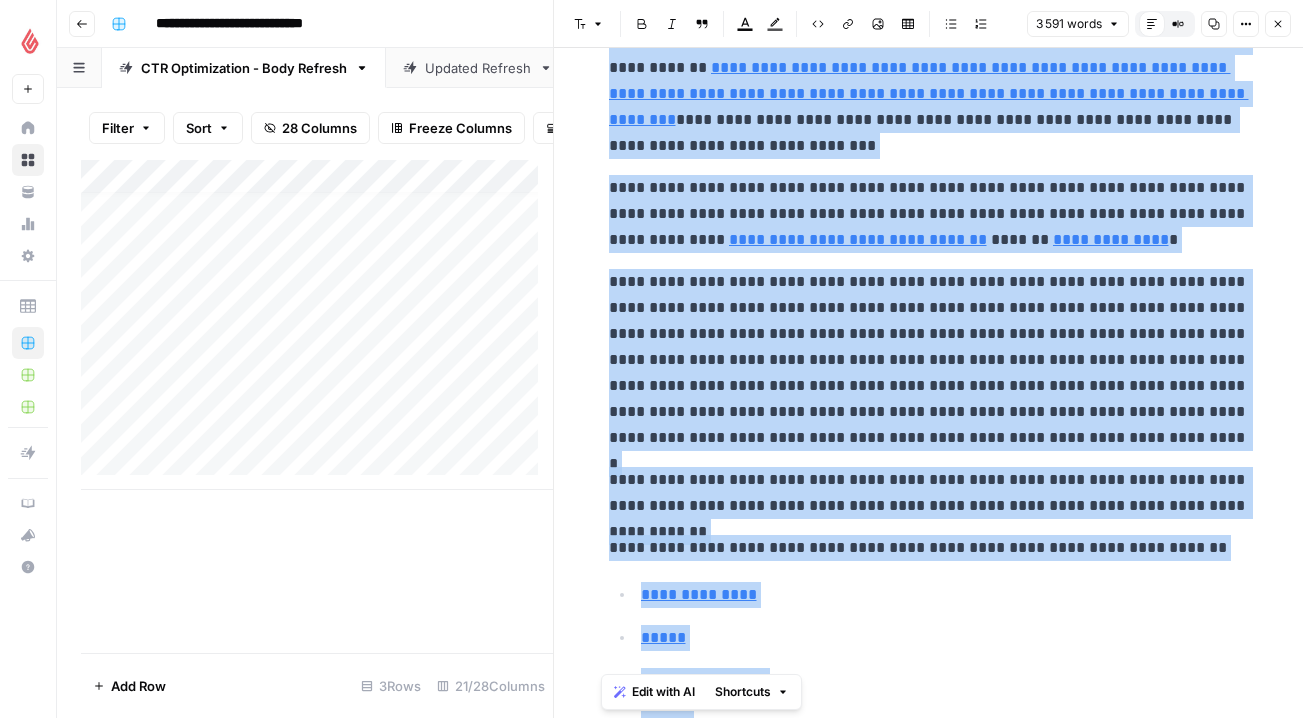 scroll, scrollTop: 1473, scrollLeft: 0, axis: vertical 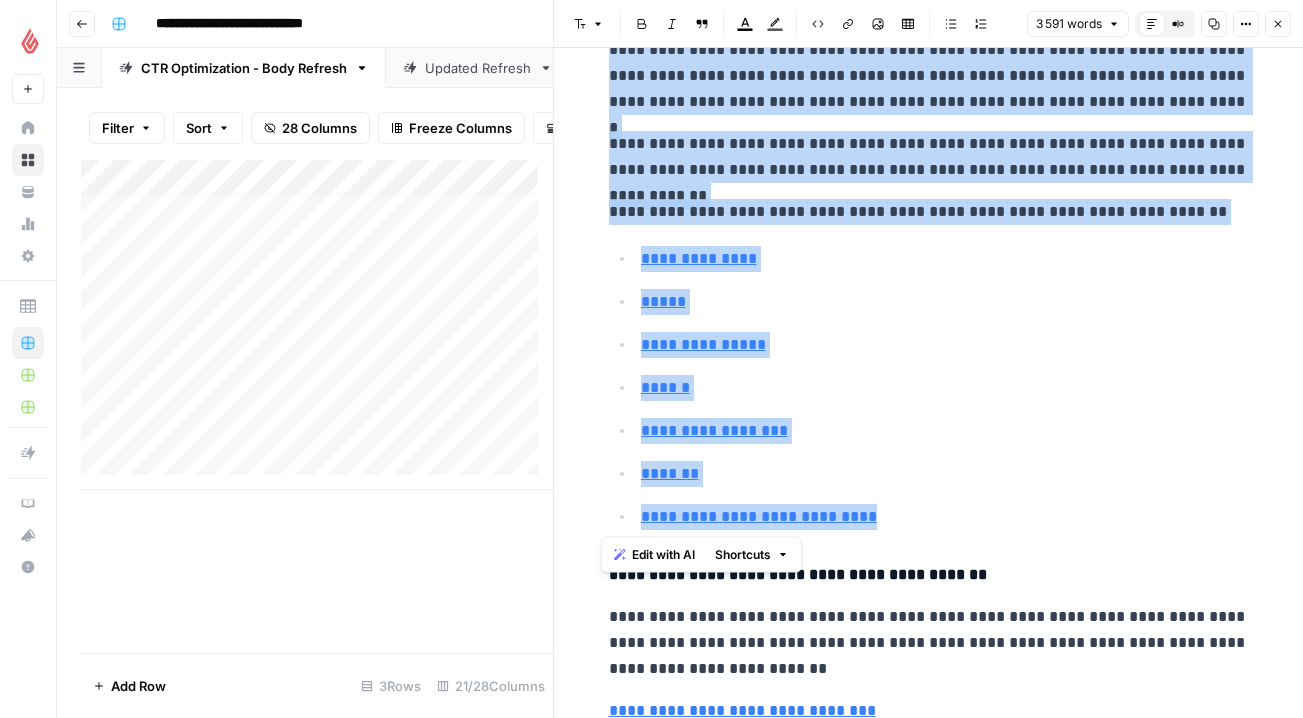 drag, startPoint x: 601, startPoint y: 575, endPoint x: 901, endPoint y: 510, distance: 306.9609 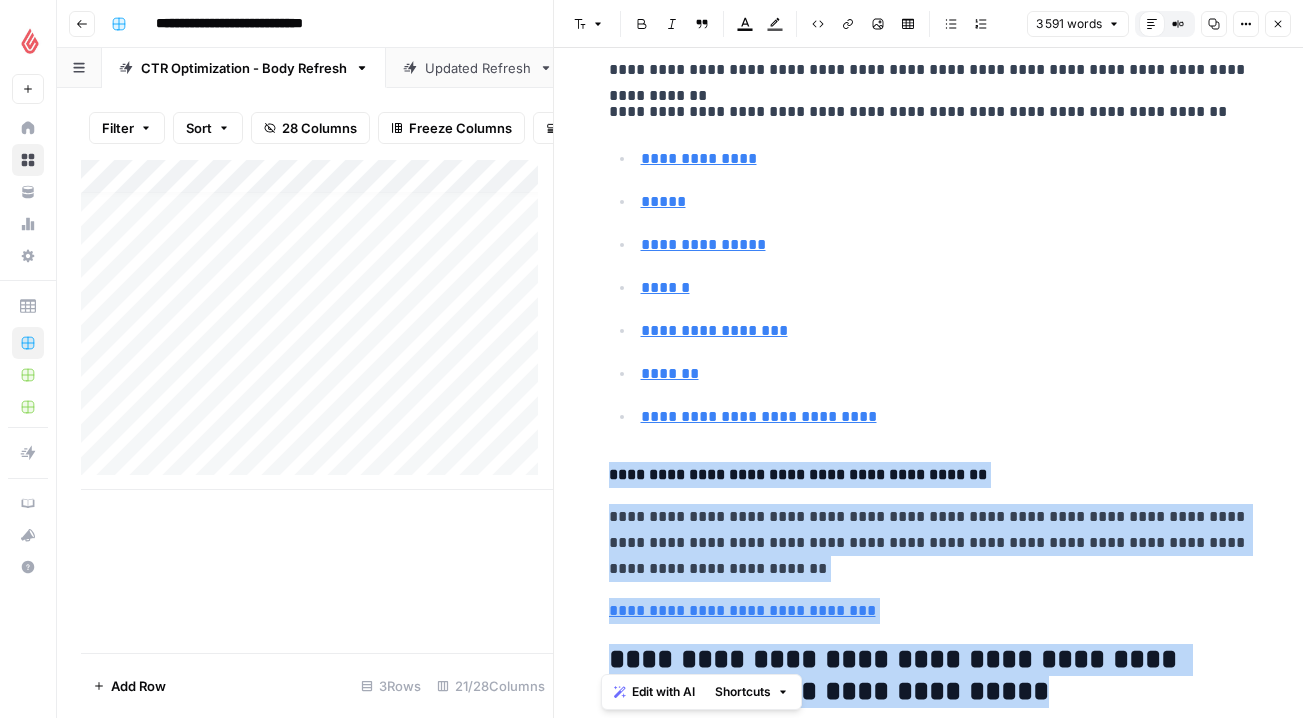 scroll, scrollTop: 1706, scrollLeft: 0, axis: vertical 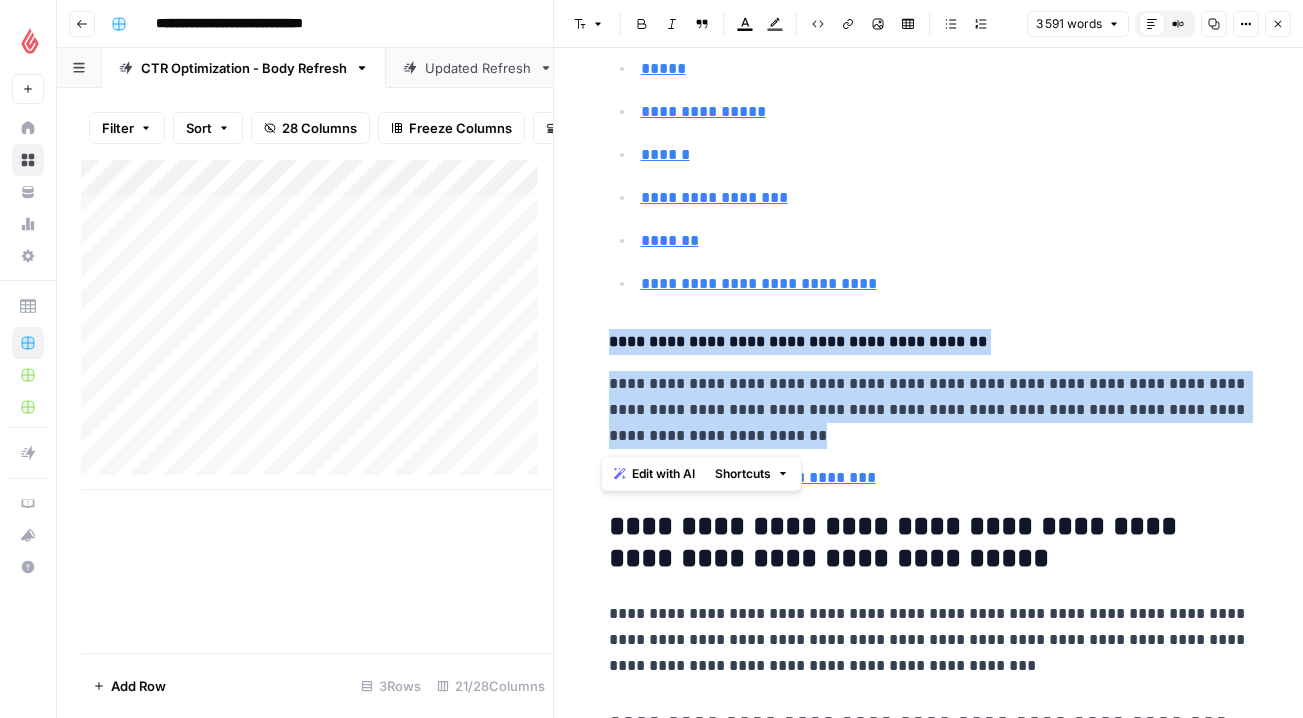 drag, startPoint x: 601, startPoint y: 575, endPoint x: 995, endPoint y: 473, distance: 406.98895 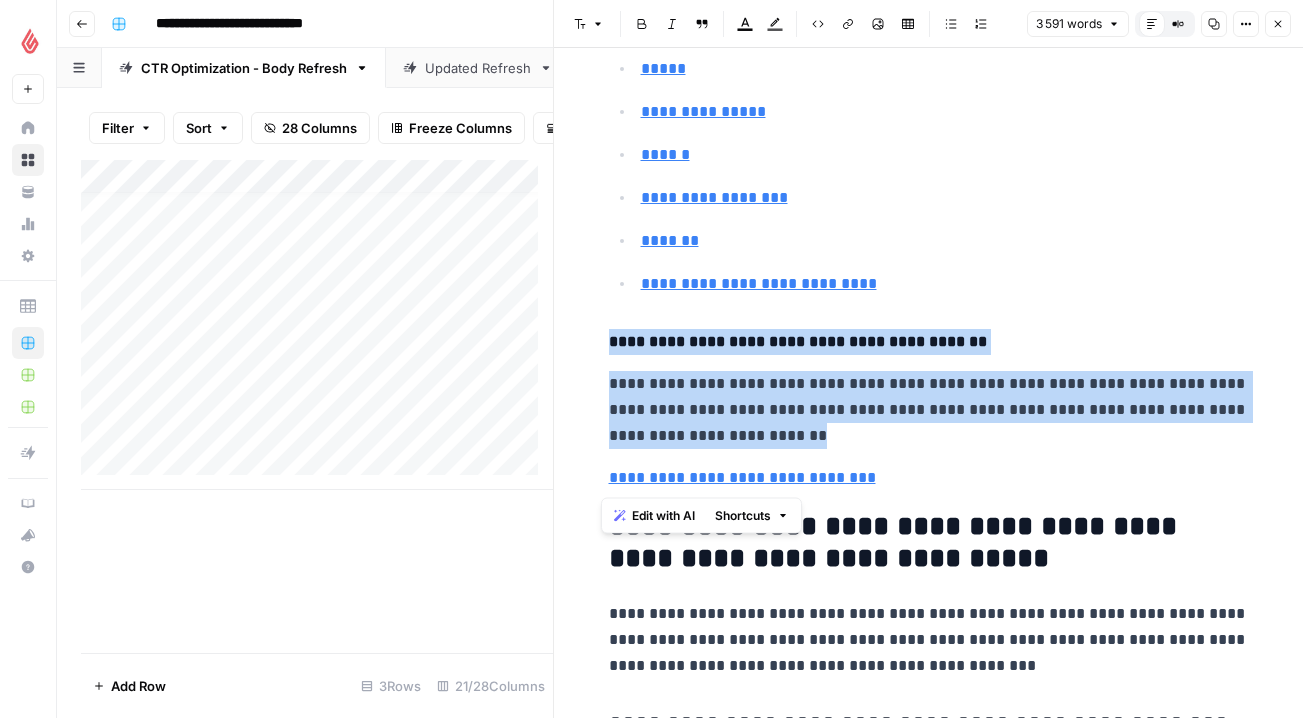 click on "**********" at bounding box center [929, 478] 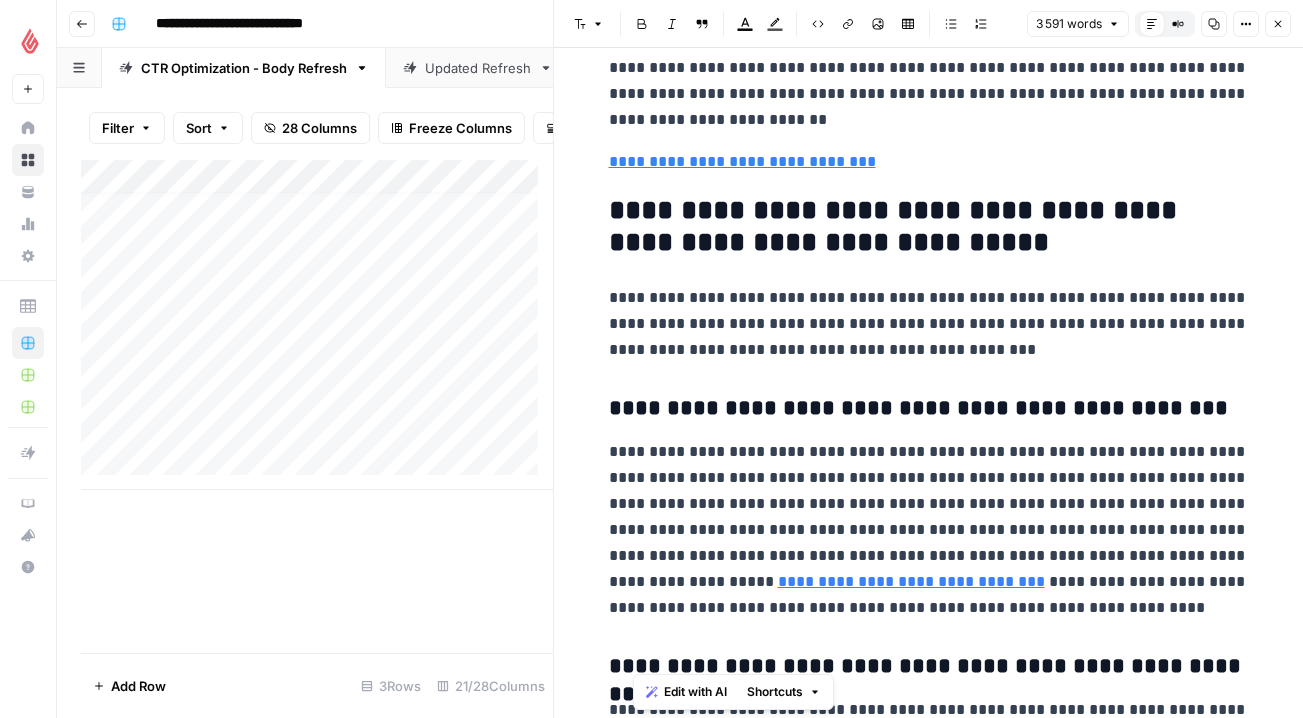 scroll, scrollTop: 2030, scrollLeft: 0, axis: vertical 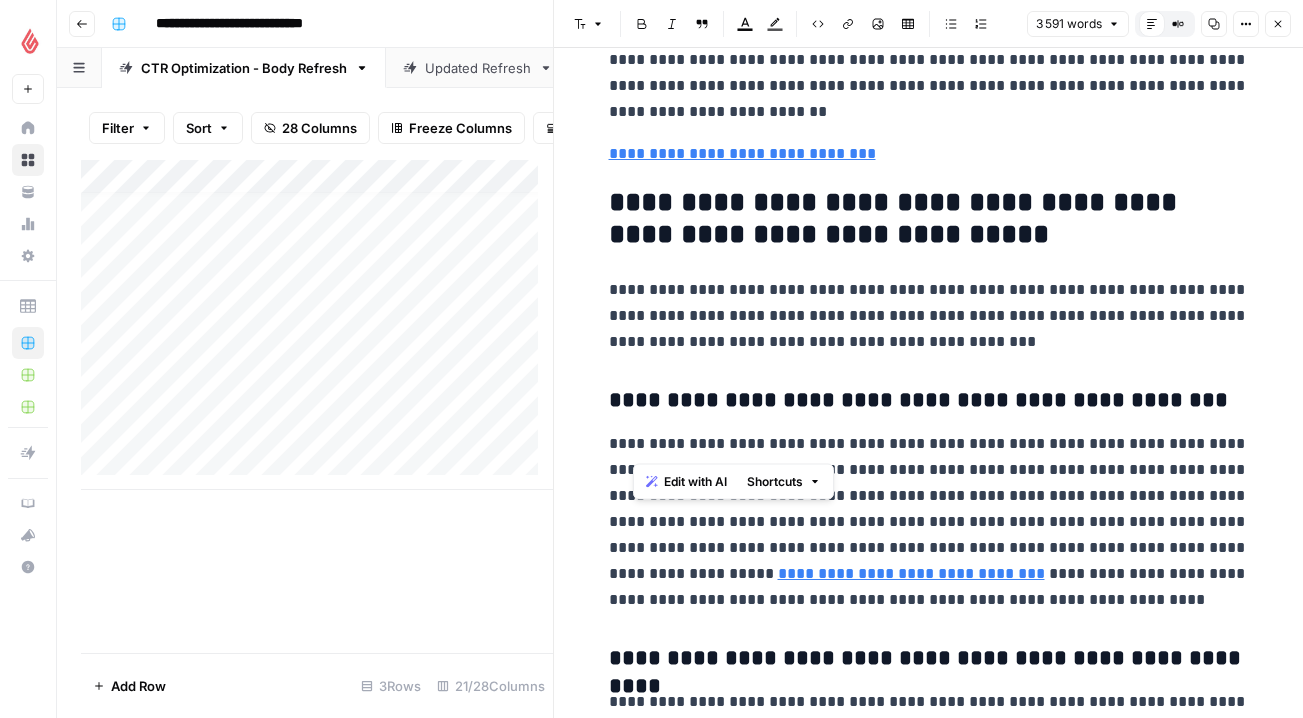 drag, startPoint x: 685, startPoint y: 561, endPoint x: 943, endPoint y: 405, distance: 301.49628 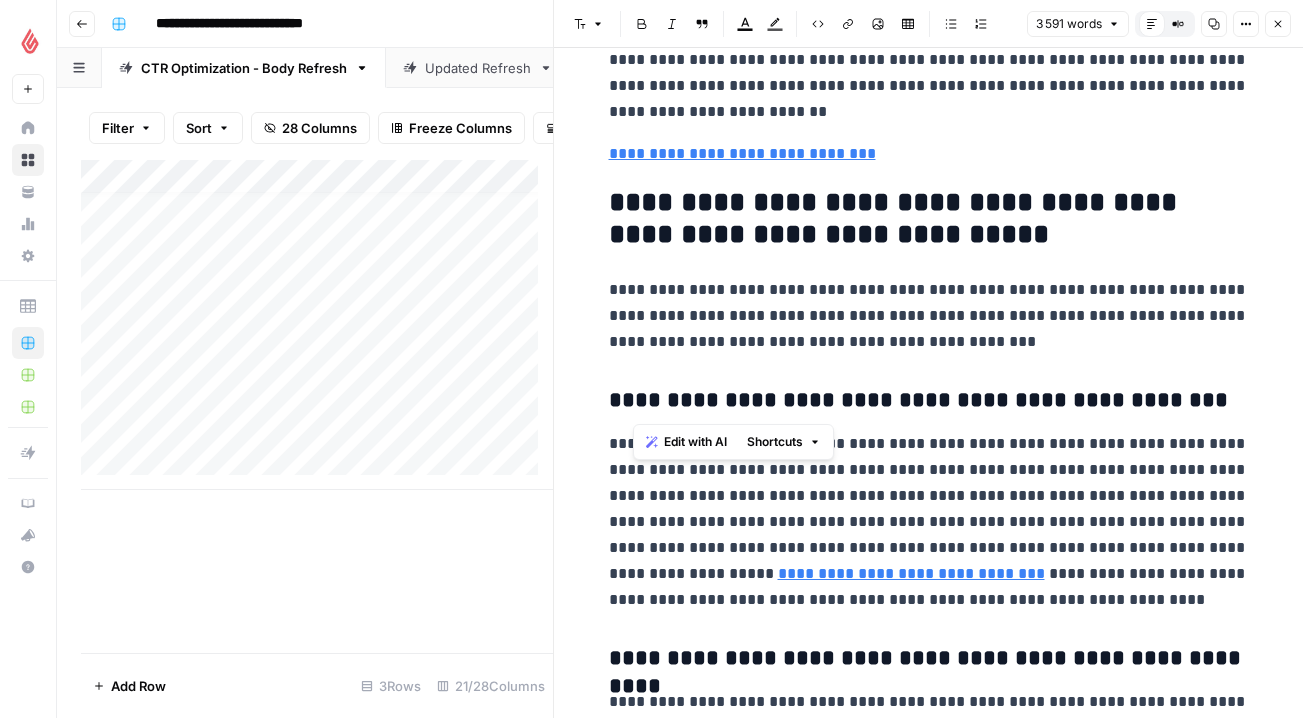 click on "**********" at bounding box center [929, 401] 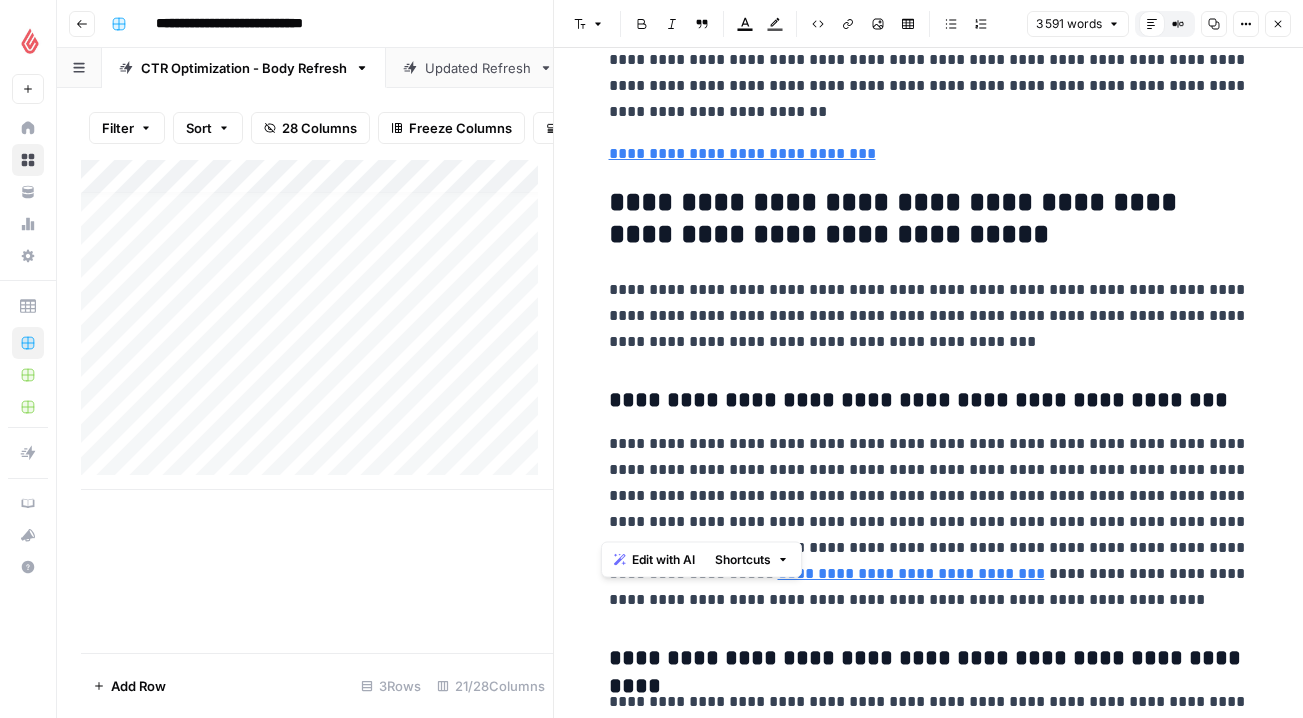 drag, startPoint x: 608, startPoint y: 205, endPoint x: 889, endPoint y: 447, distance: 370.84363 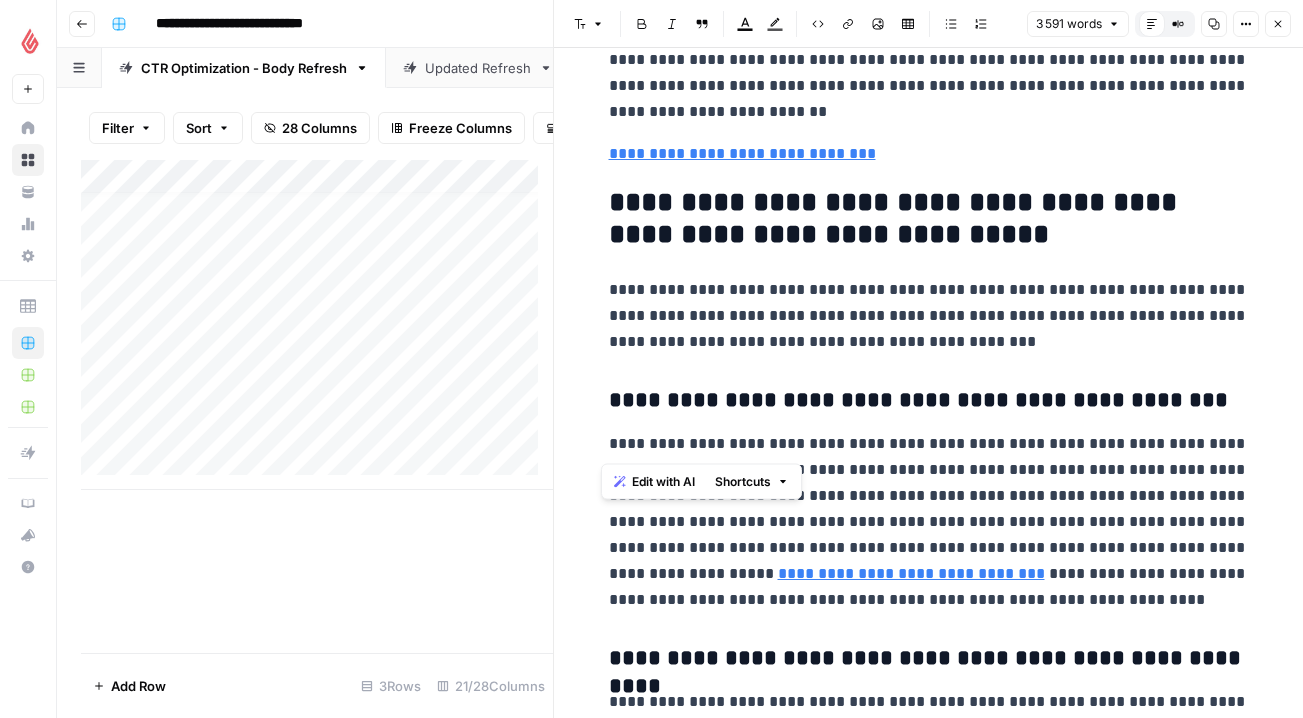 click on "**********" at bounding box center [929, 522] 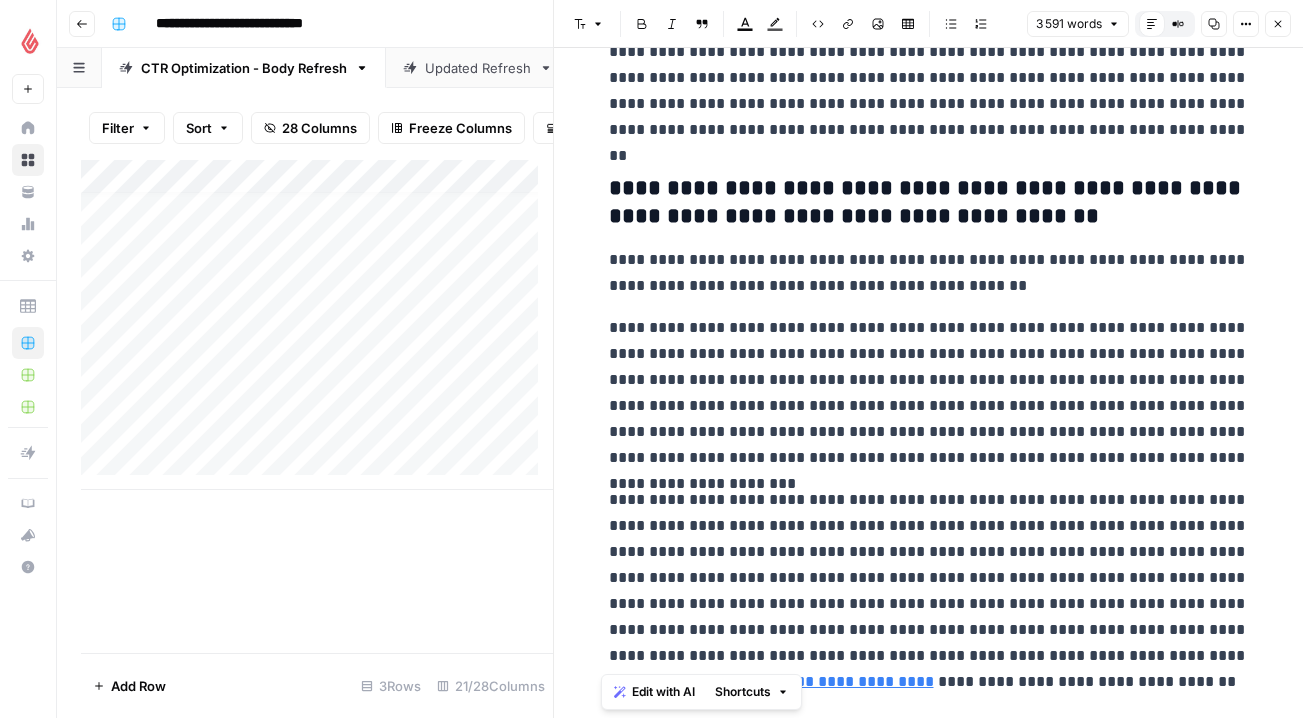scroll, scrollTop: 4761, scrollLeft: 0, axis: vertical 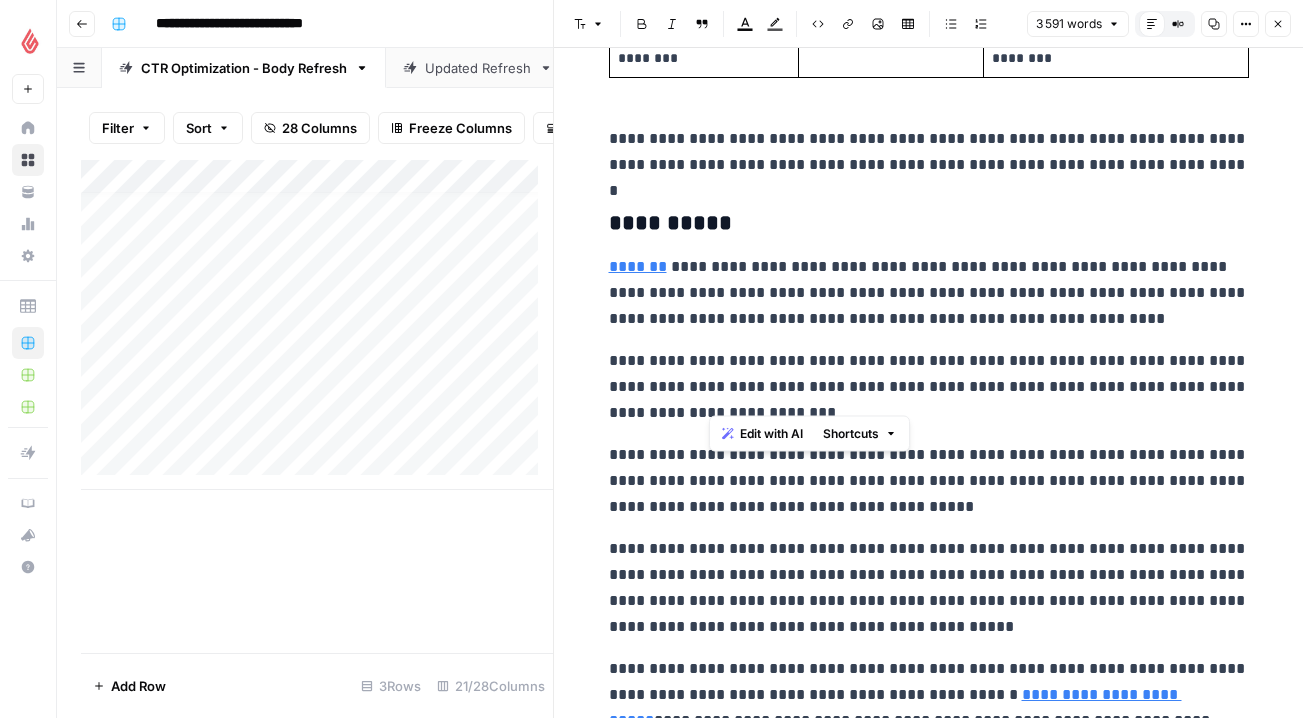 drag, startPoint x: 902, startPoint y: 435, endPoint x: 1136, endPoint y: -111, distance: 594.0303 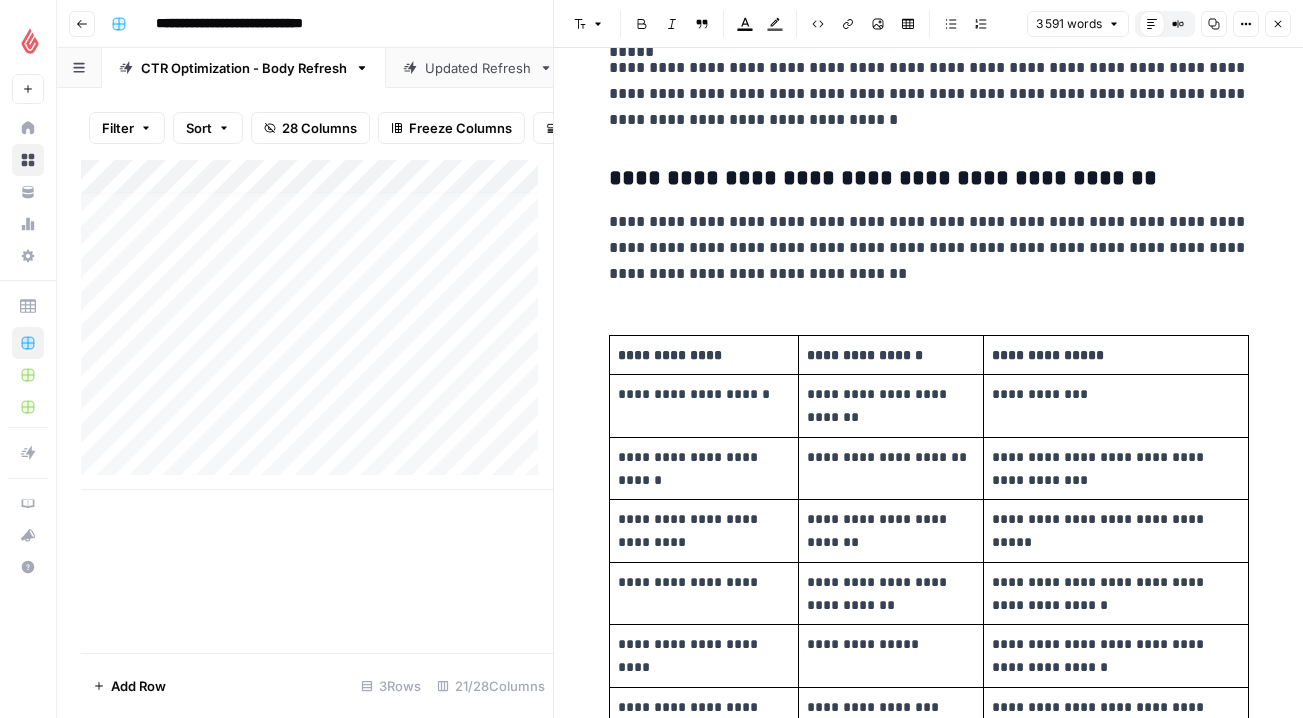 click on "Add Column" at bounding box center [317, 325] 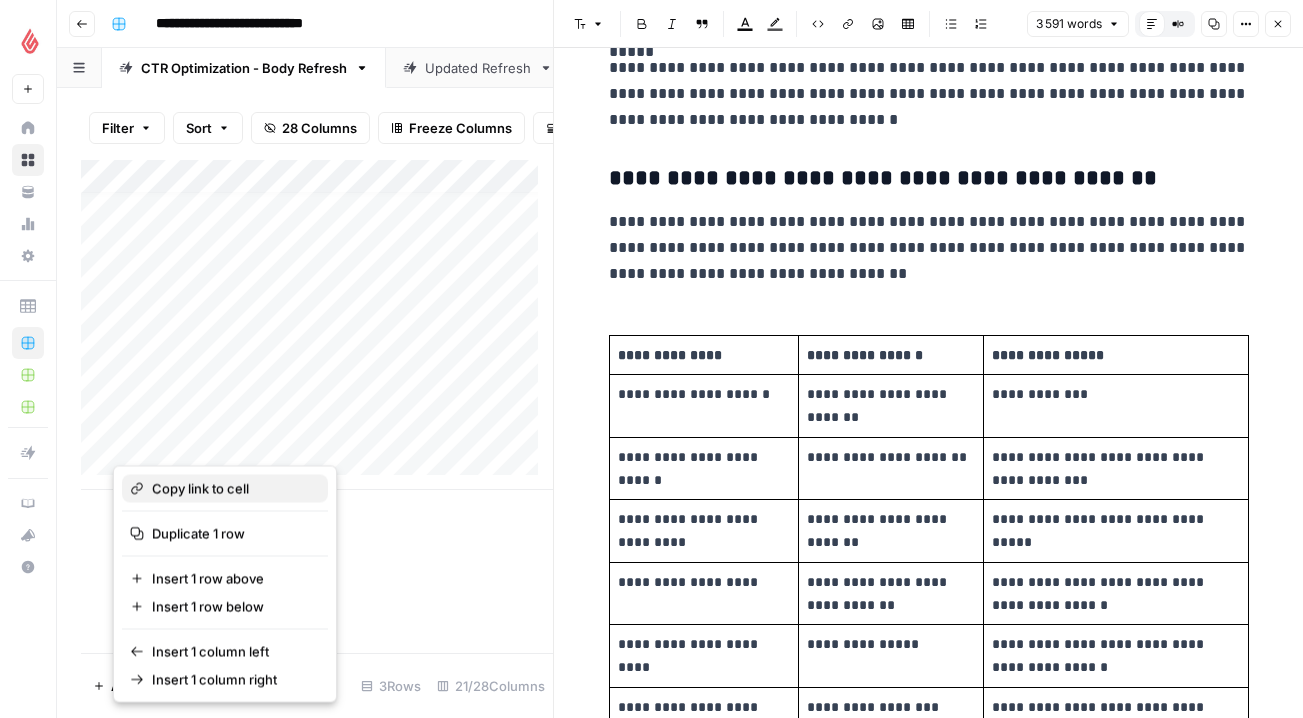 click on "Copy link to cell" at bounding box center (232, 489) 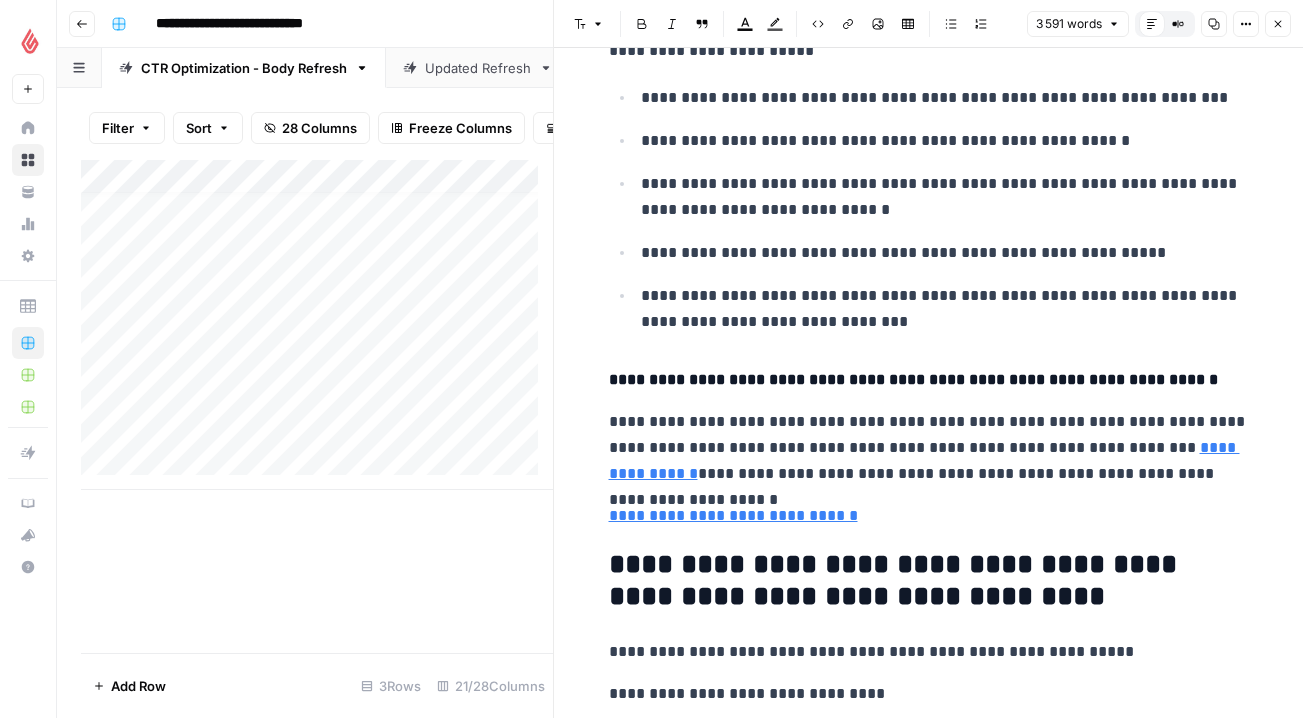 scroll, scrollTop: 10648, scrollLeft: 0, axis: vertical 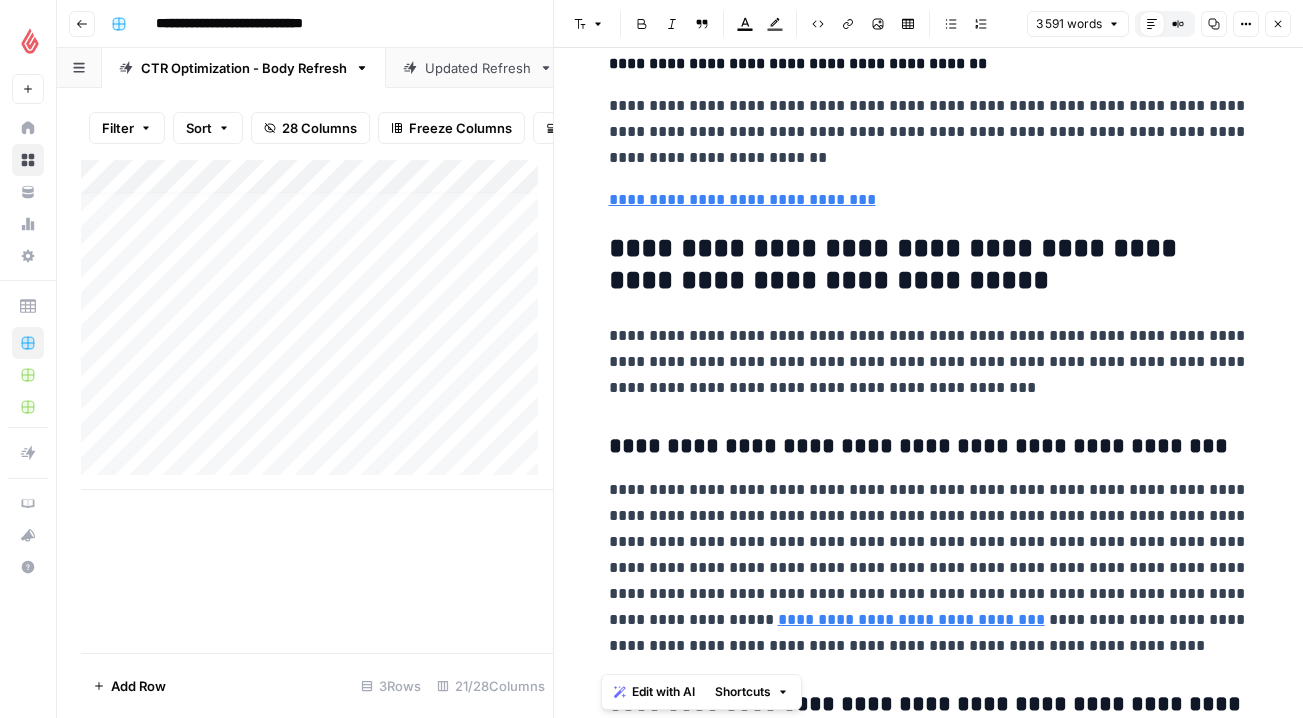 drag, startPoint x: 790, startPoint y: 222, endPoint x: 606, endPoint y: 234, distance: 184.39088 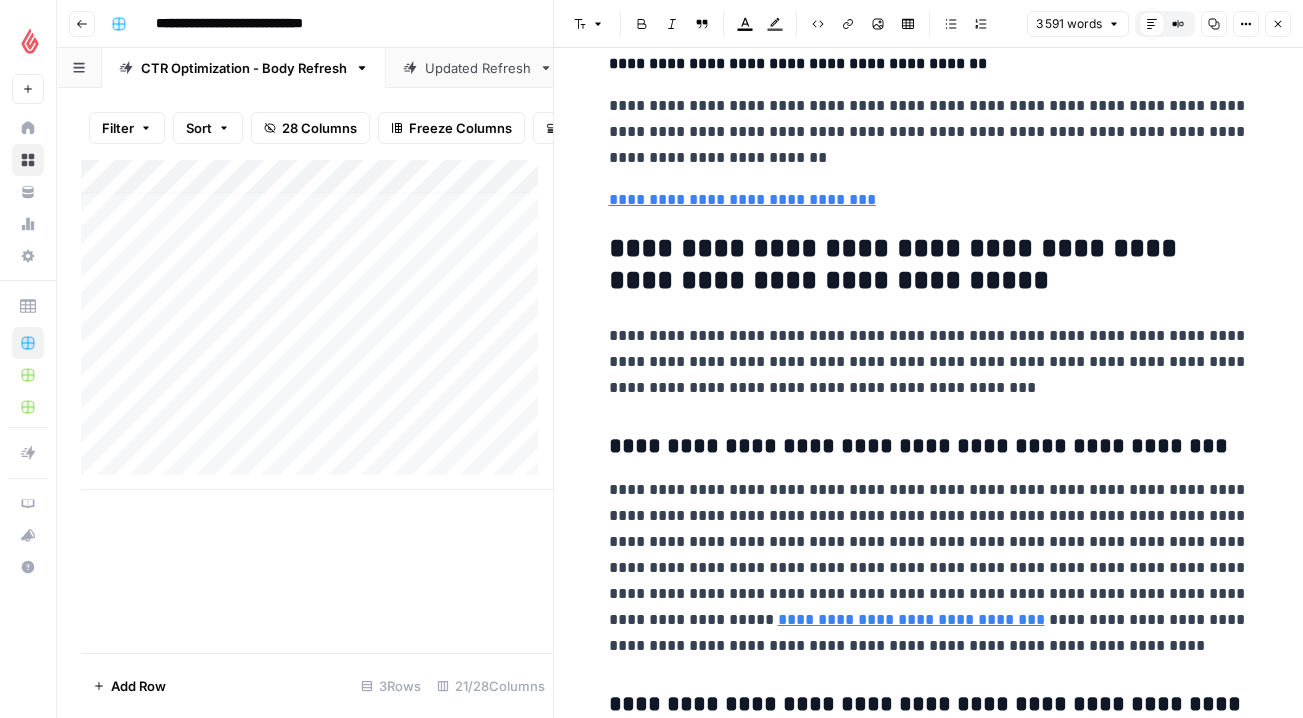 click 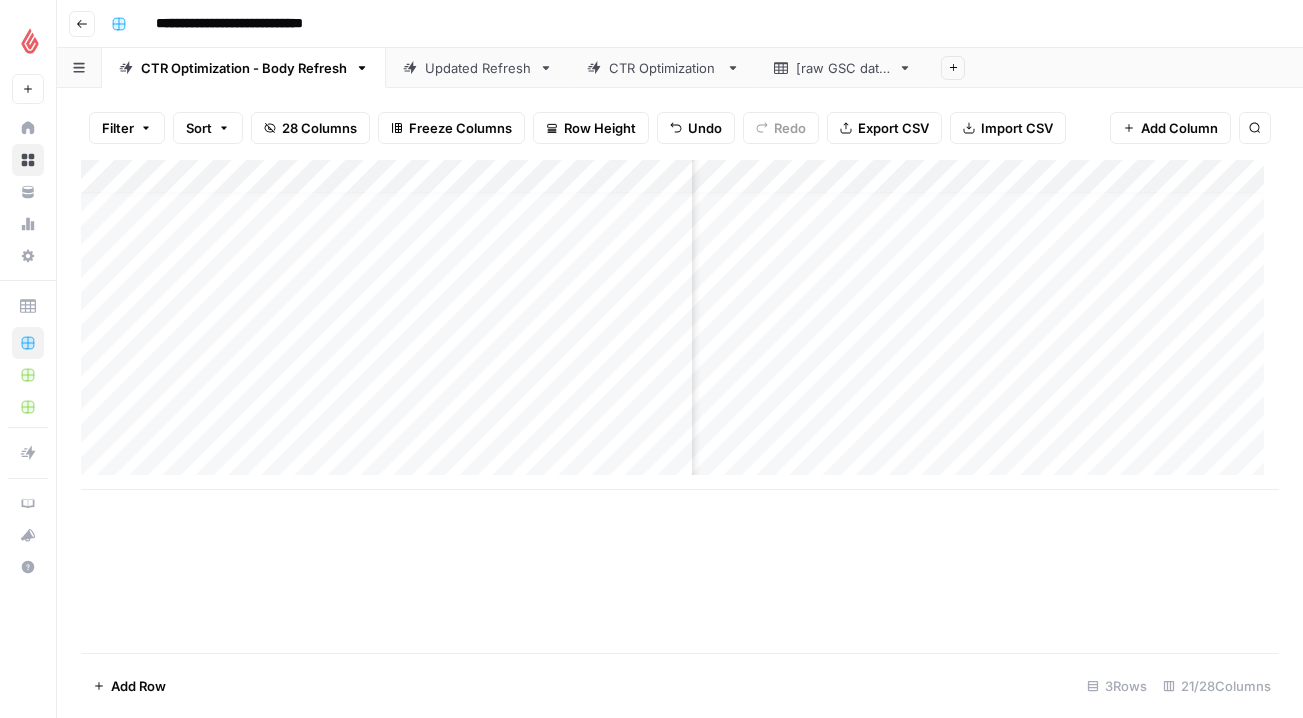 scroll, scrollTop: 14, scrollLeft: 1050, axis: both 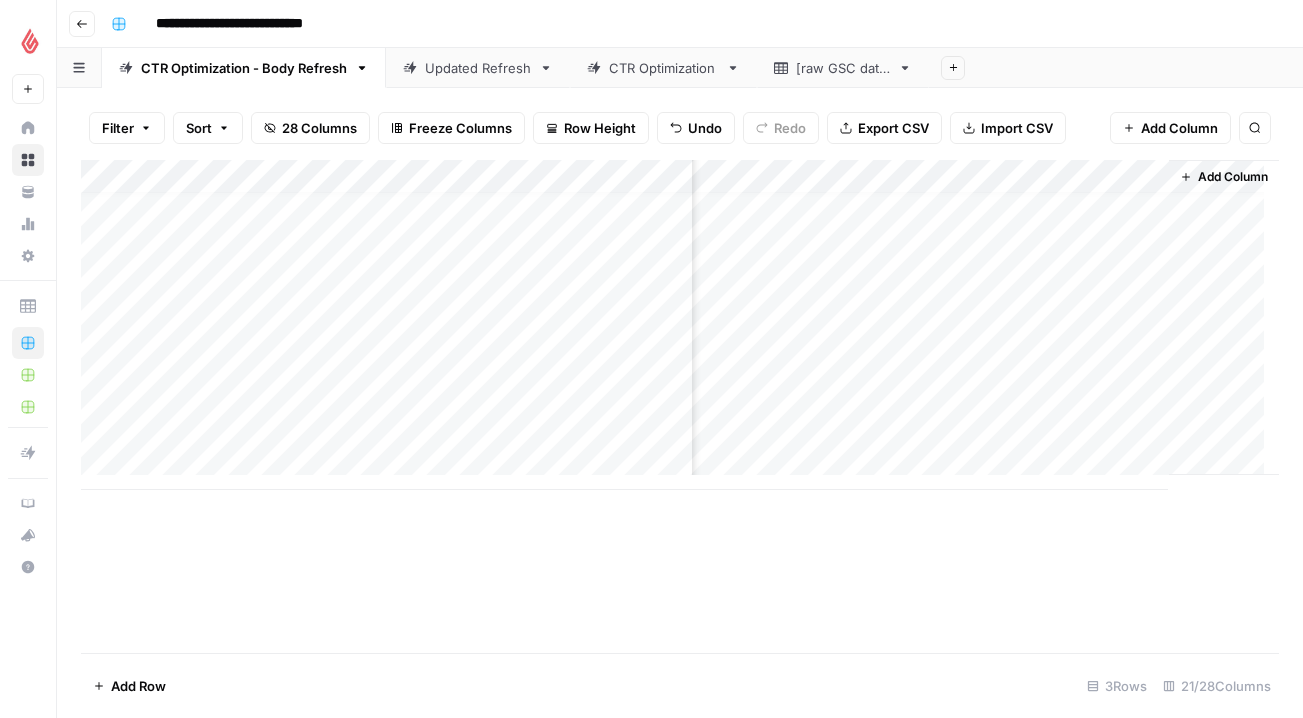 click on "Add Column" at bounding box center [1233, 177] 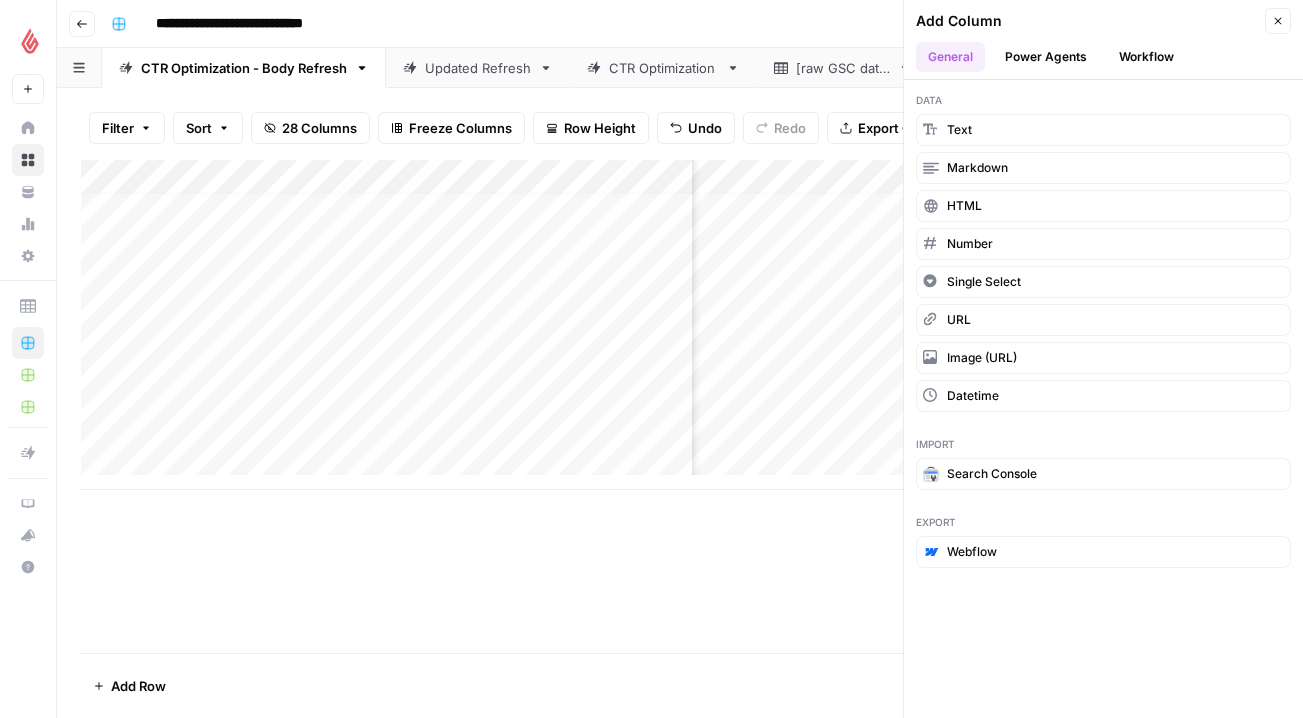 click on "Close" at bounding box center [1278, 21] 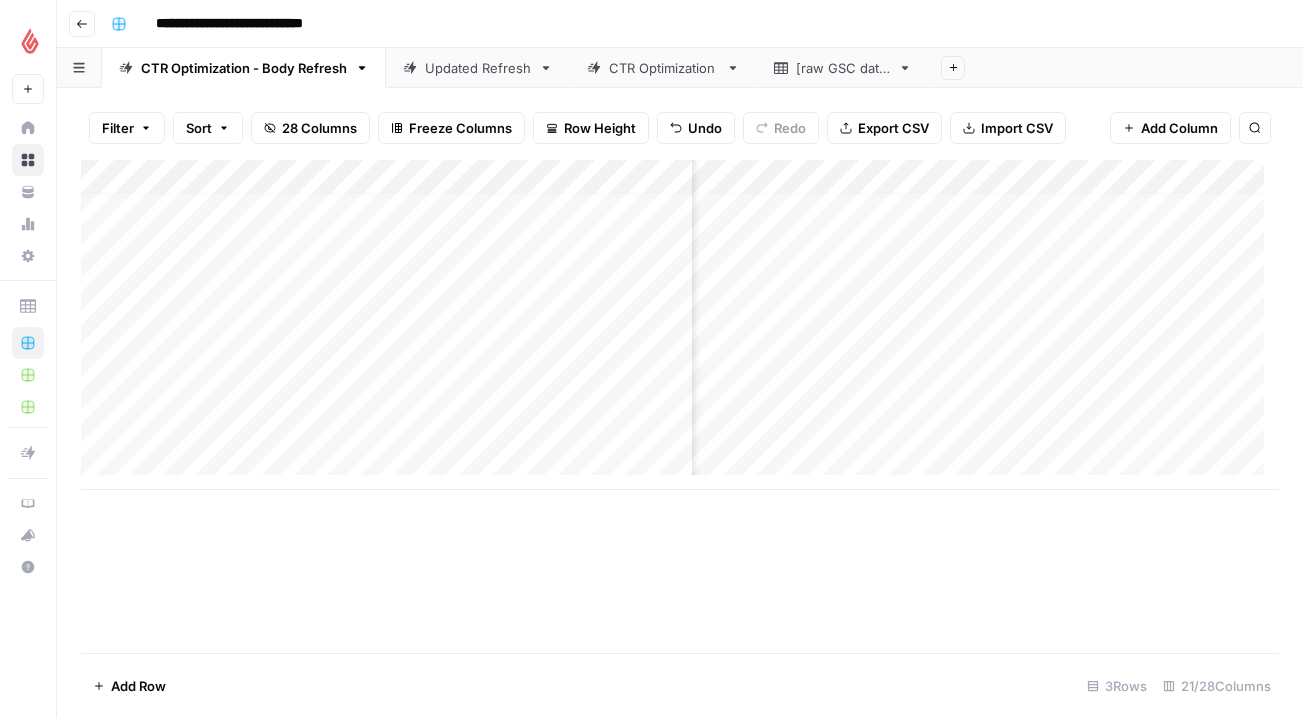 scroll, scrollTop: 14, scrollLeft: 3400, axis: both 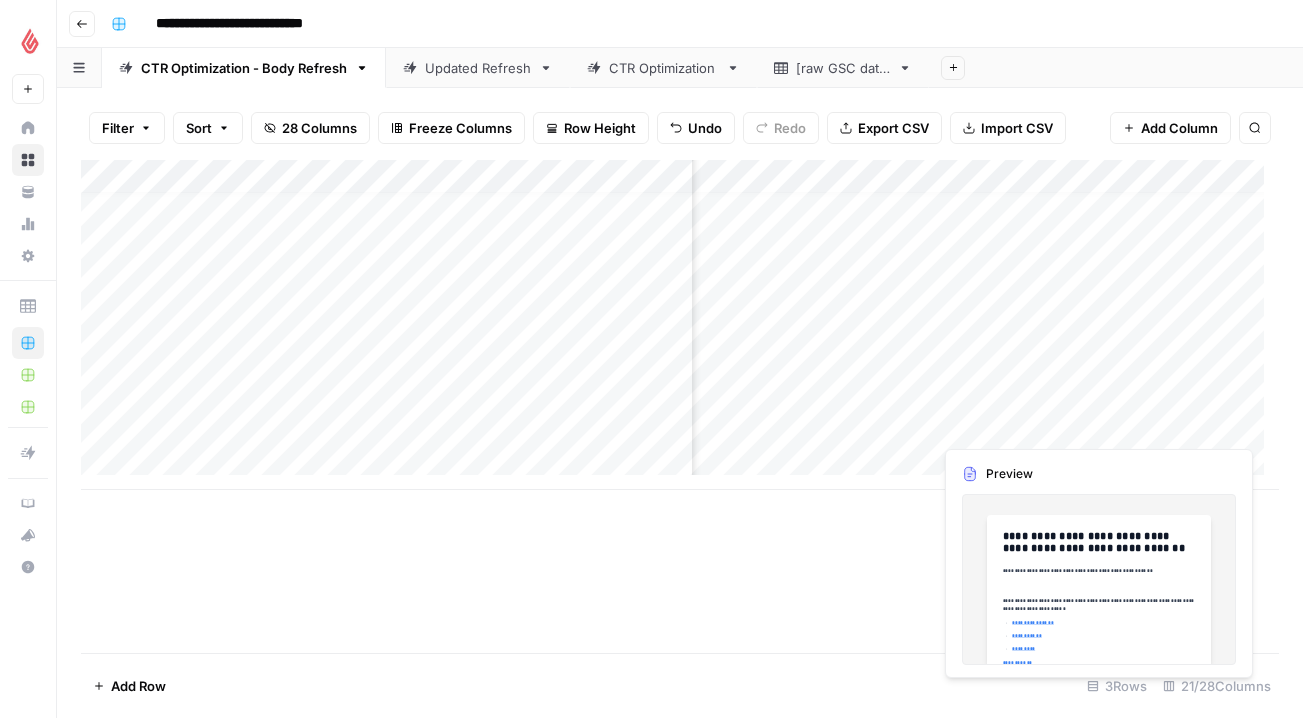 click on "Add Column" at bounding box center (680, 325) 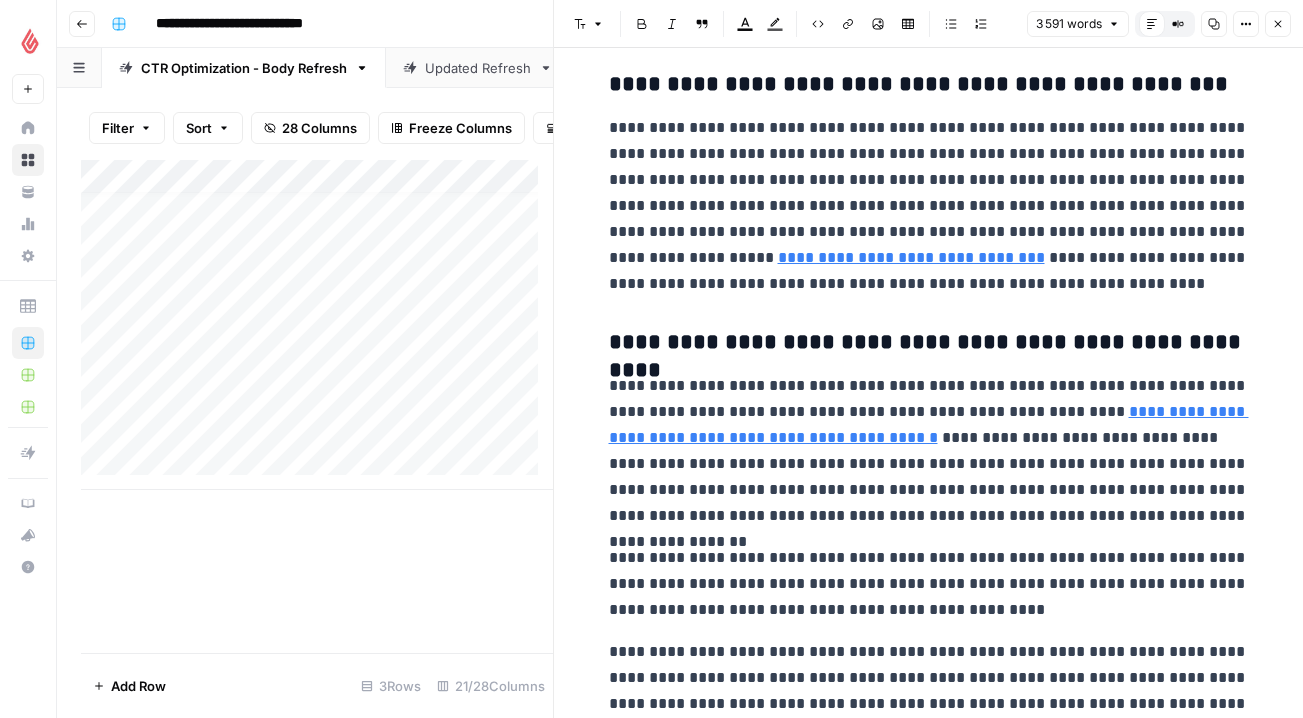 scroll, scrollTop: 2221, scrollLeft: 0, axis: vertical 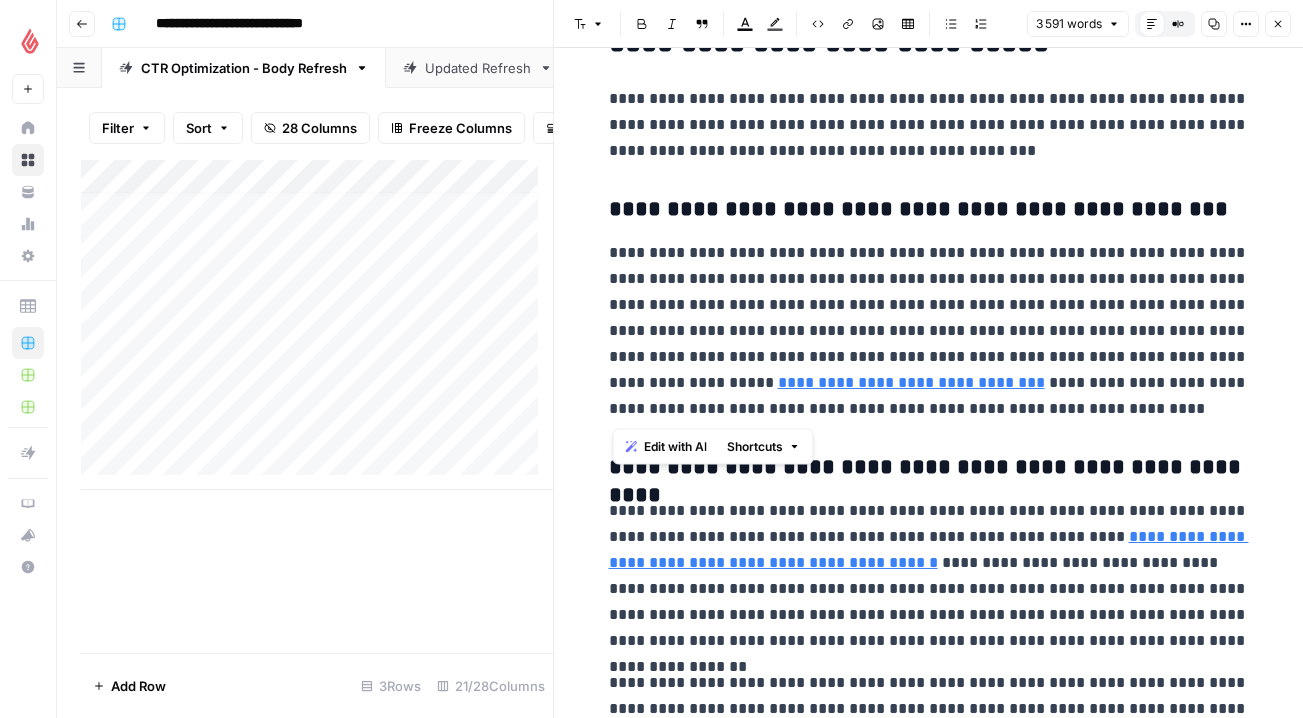 drag, startPoint x: 990, startPoint y: 407, endPoint x: 605, endPoint y: 244, distance: 418.0837 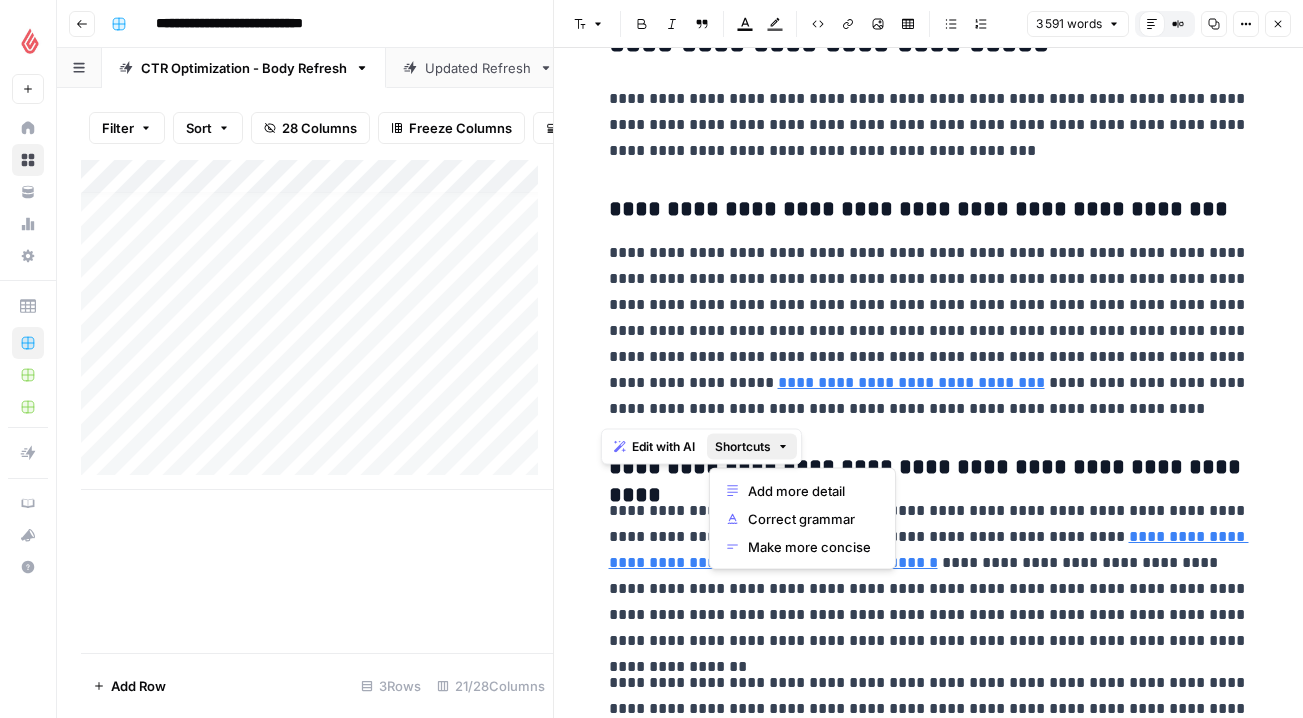 click on "Shortcuts" at bounding box center (743, 447) 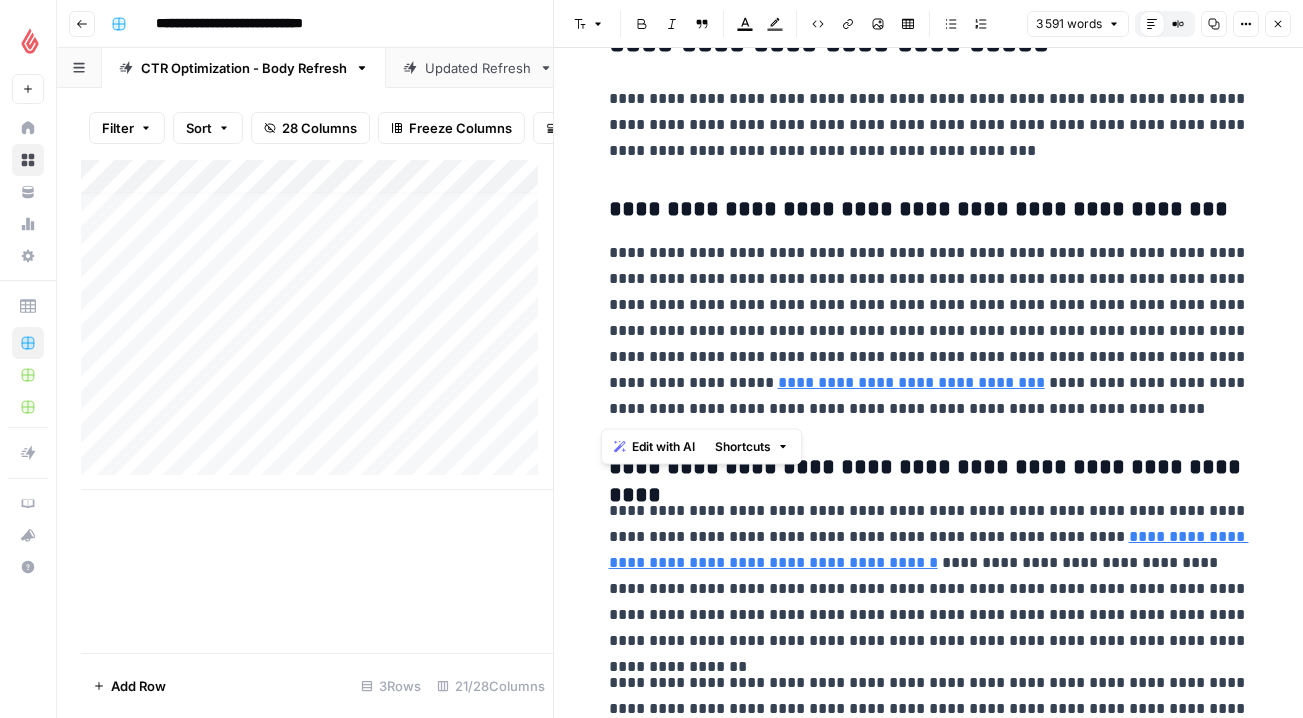 click on "Edit with AI" at bounding box center (663, 447) 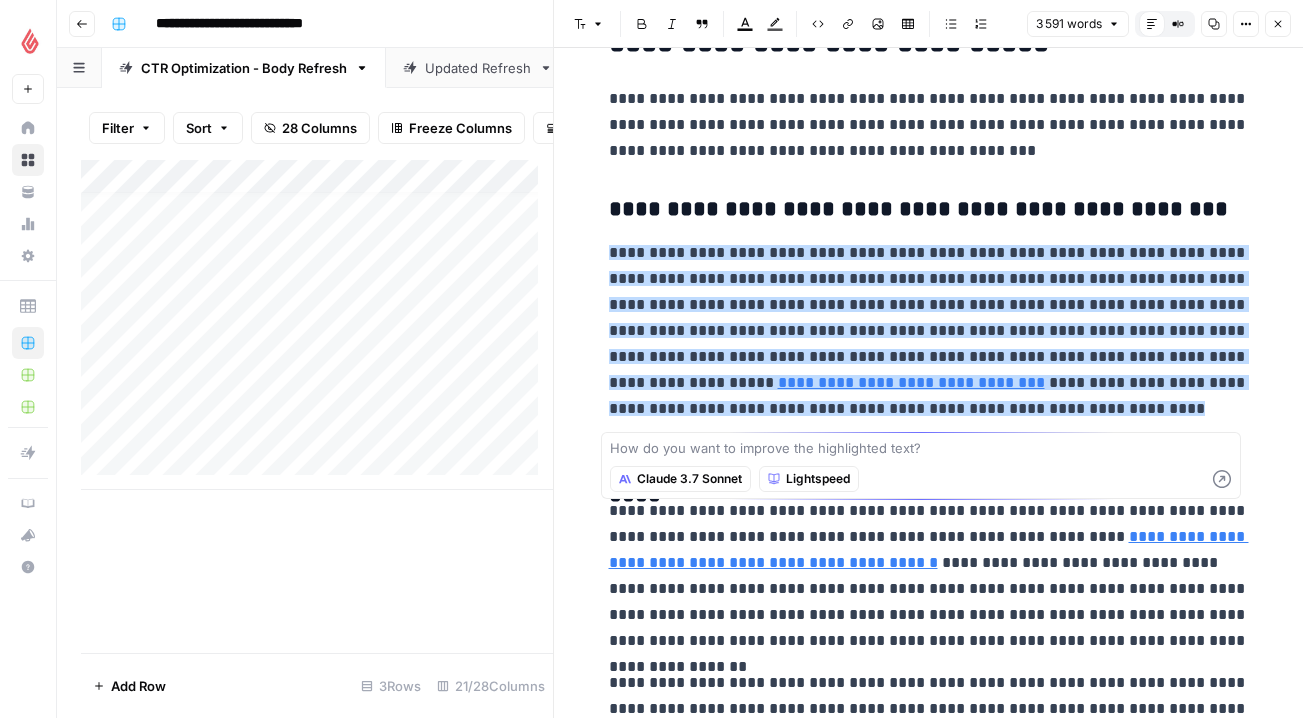 click on "Lightspeed" at bounding box center [818, 479] 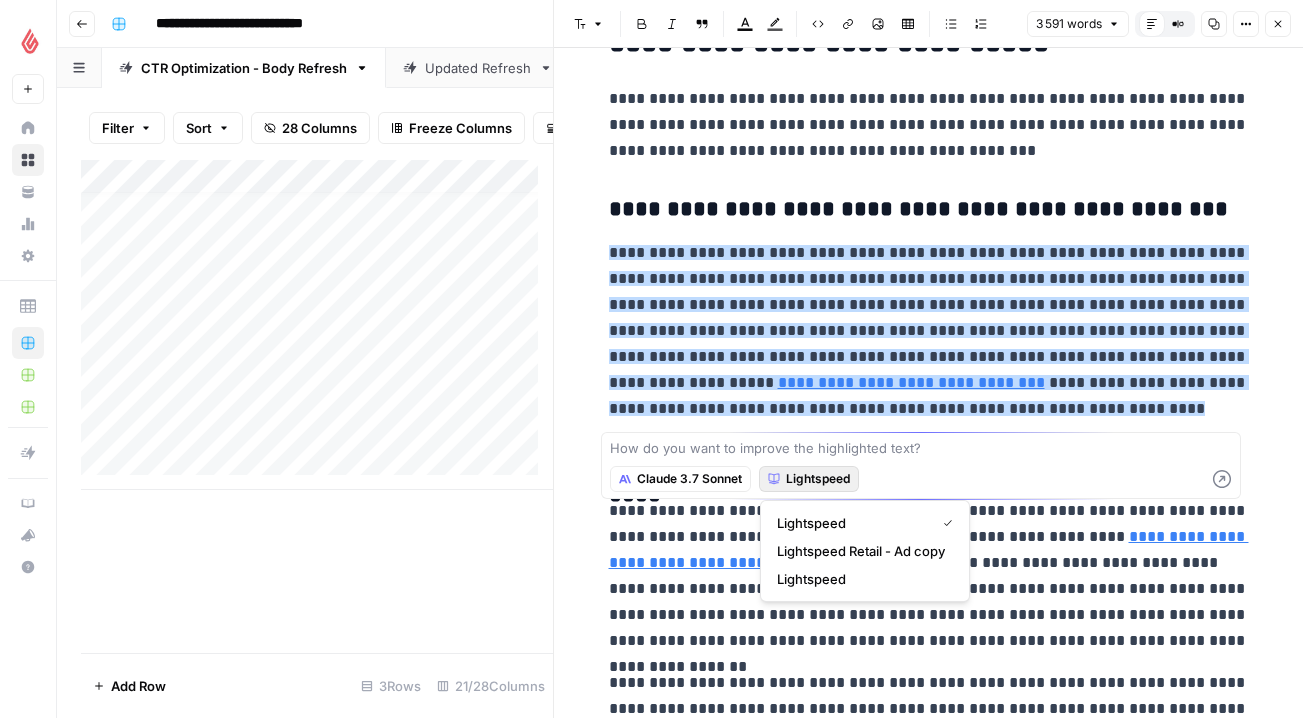 click on "Claude 3.7 Sonnet" at bounding box center (689, 479) 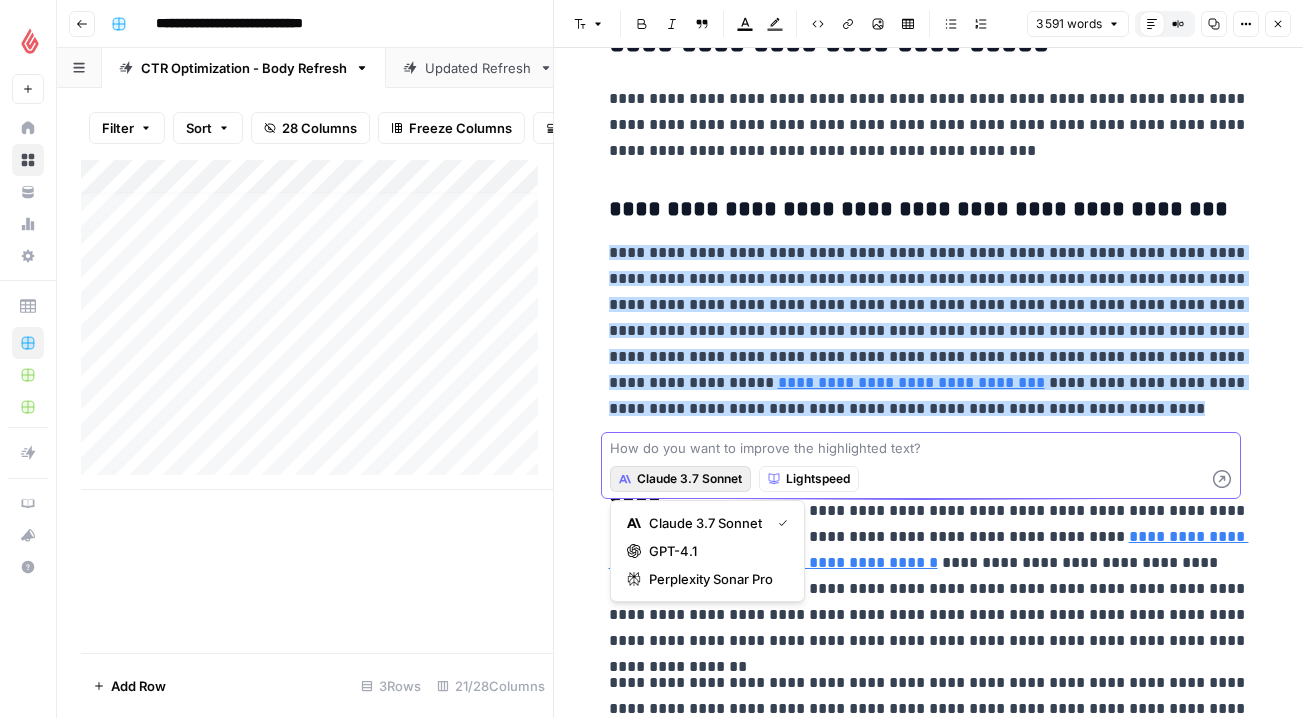 click at bounding box center [921, 448] 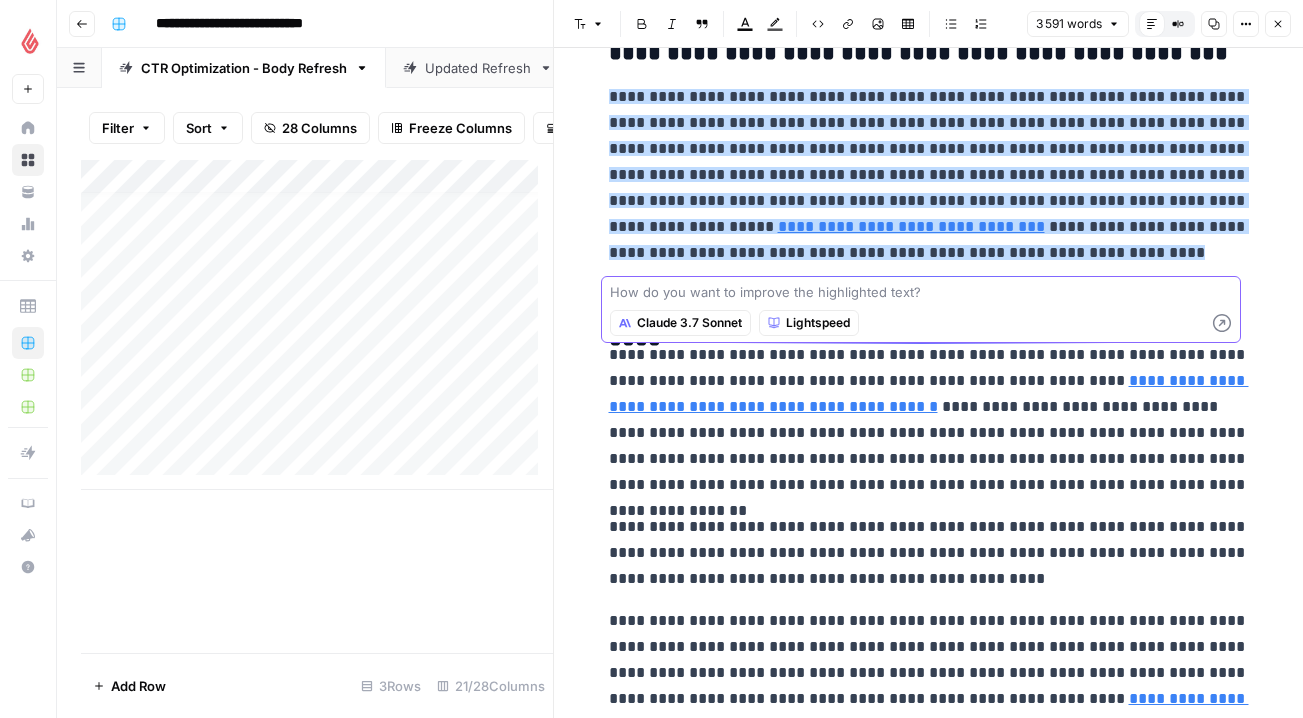 scroll, scrollTop: 2305, scrollLeft: 0, axis: vertical 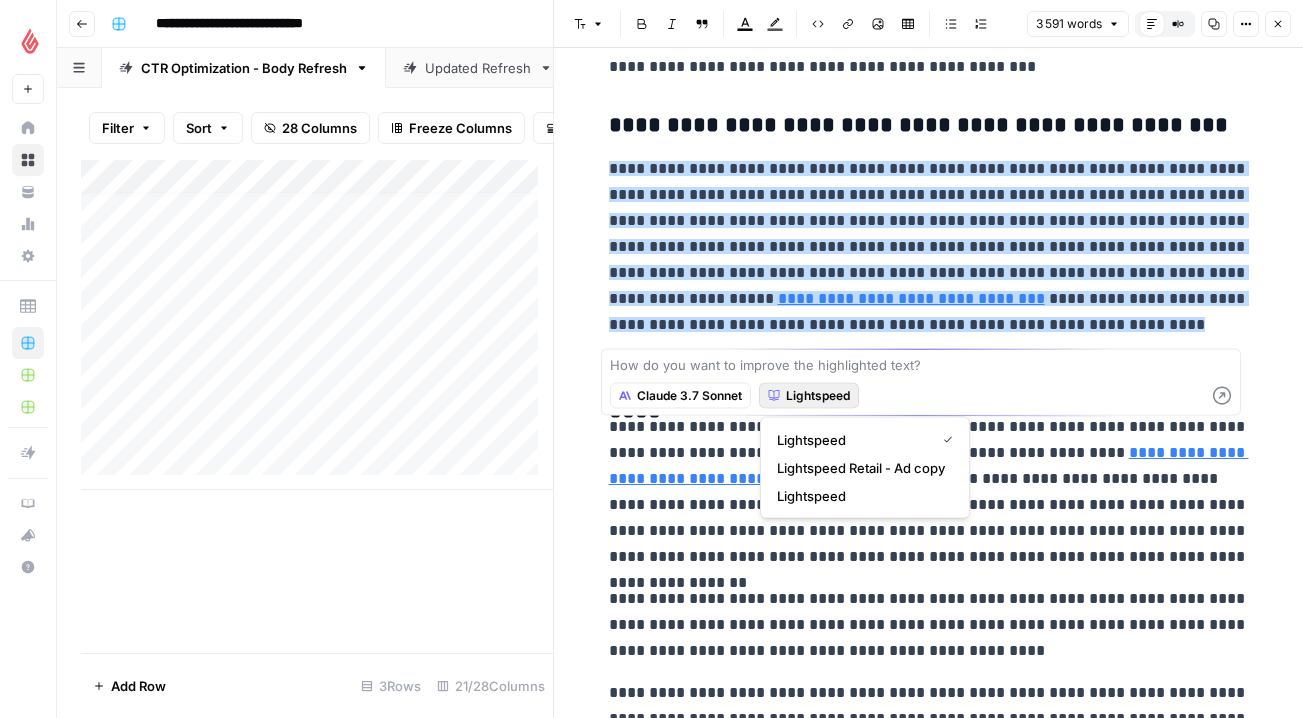 click on "Lightspeed" at bounding box center (809, 396) 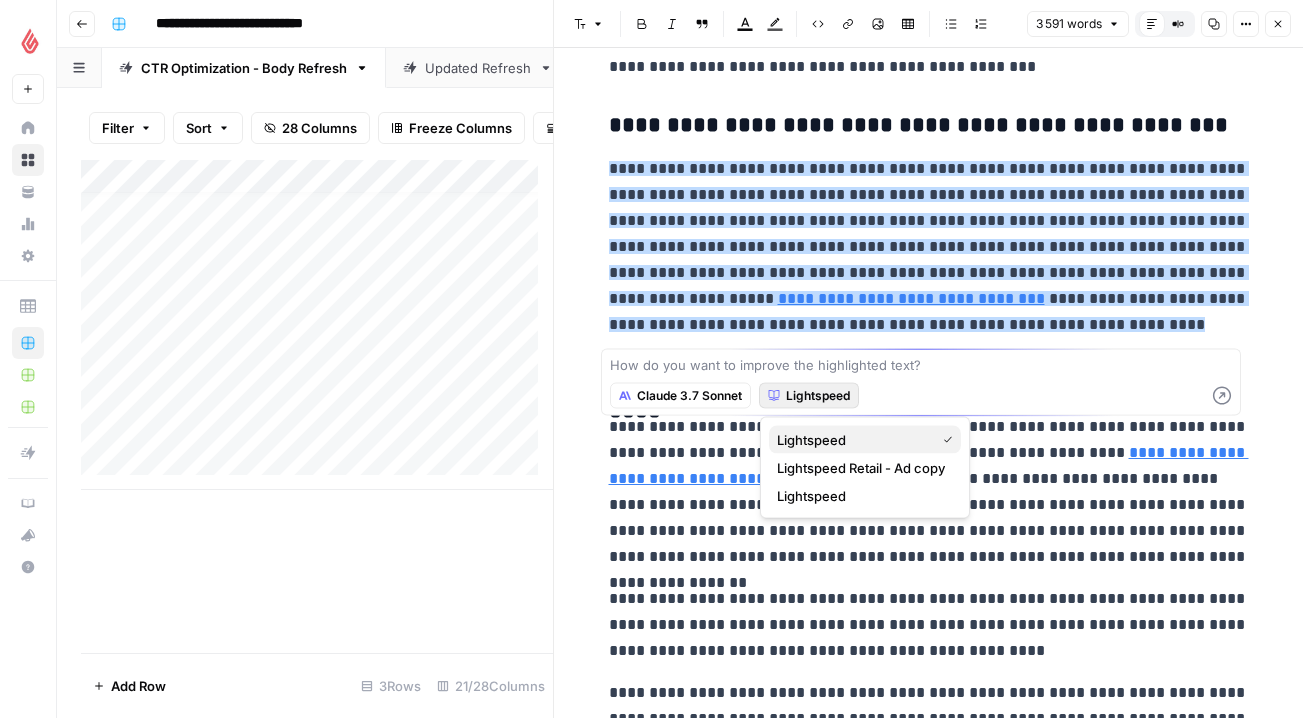 click on "Lightspeed" at bounding box center [852, 440] 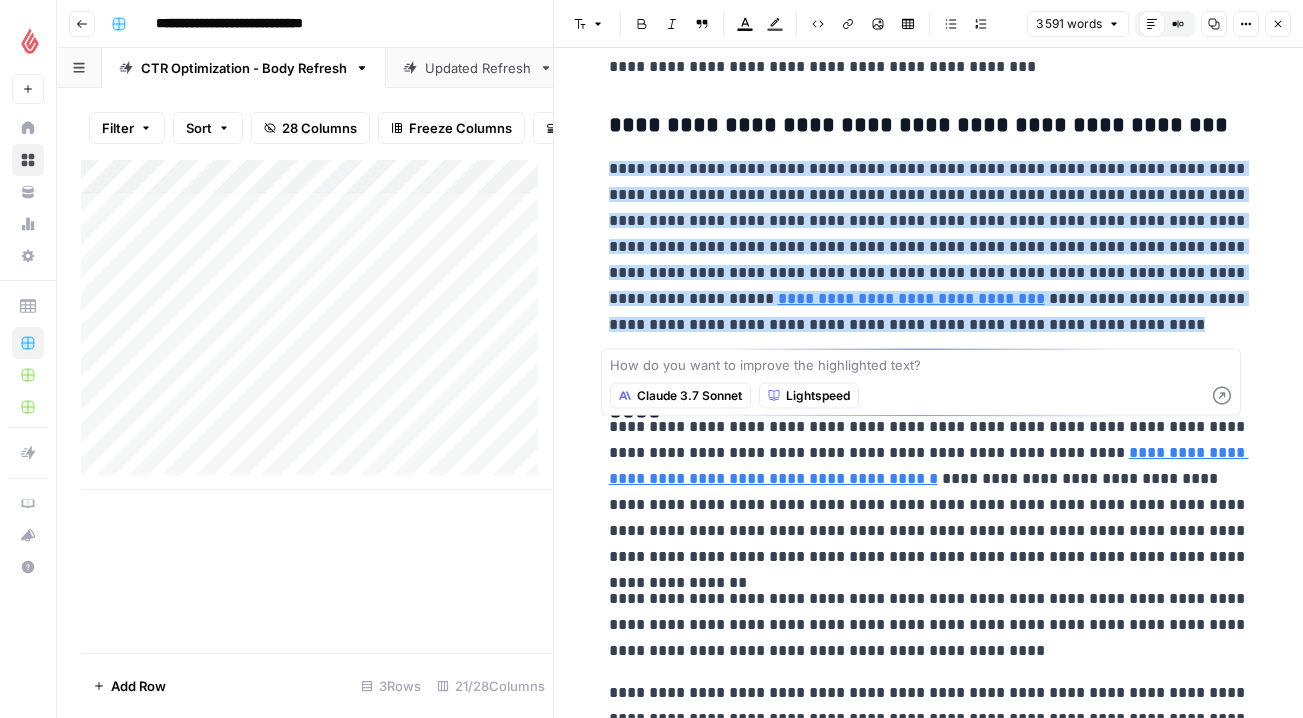 click on "Claude 3.7 Sonnet Lightspeed" at bounding box center [921, 396] 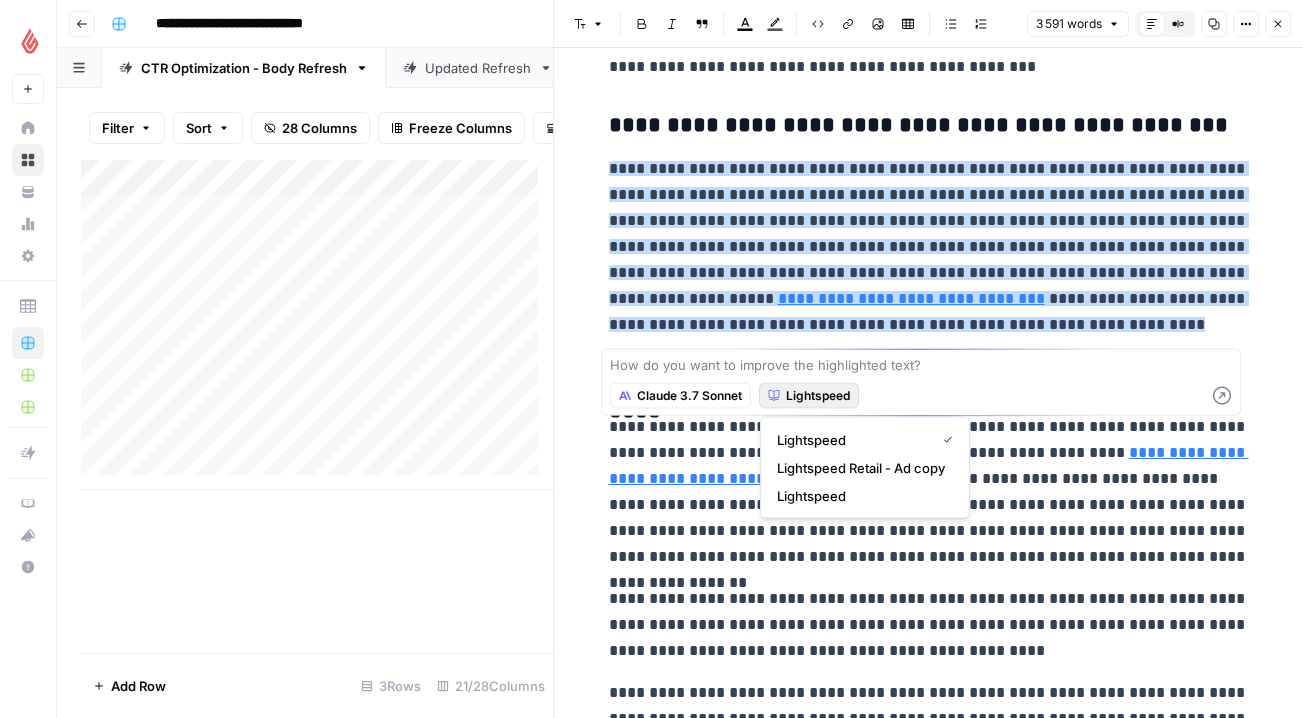 click on "Lightspeed" at bounding box center (818, 396) 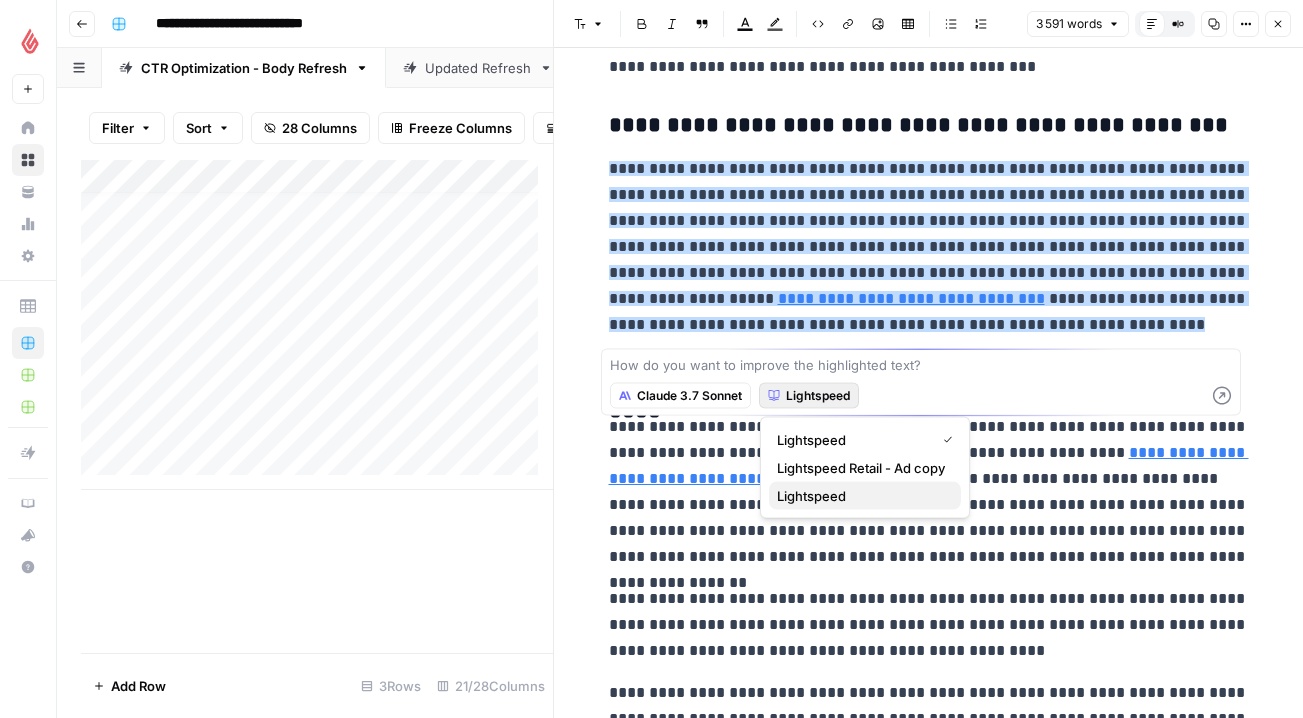 click on "Lightspeed" at bounding box center [861, 496] 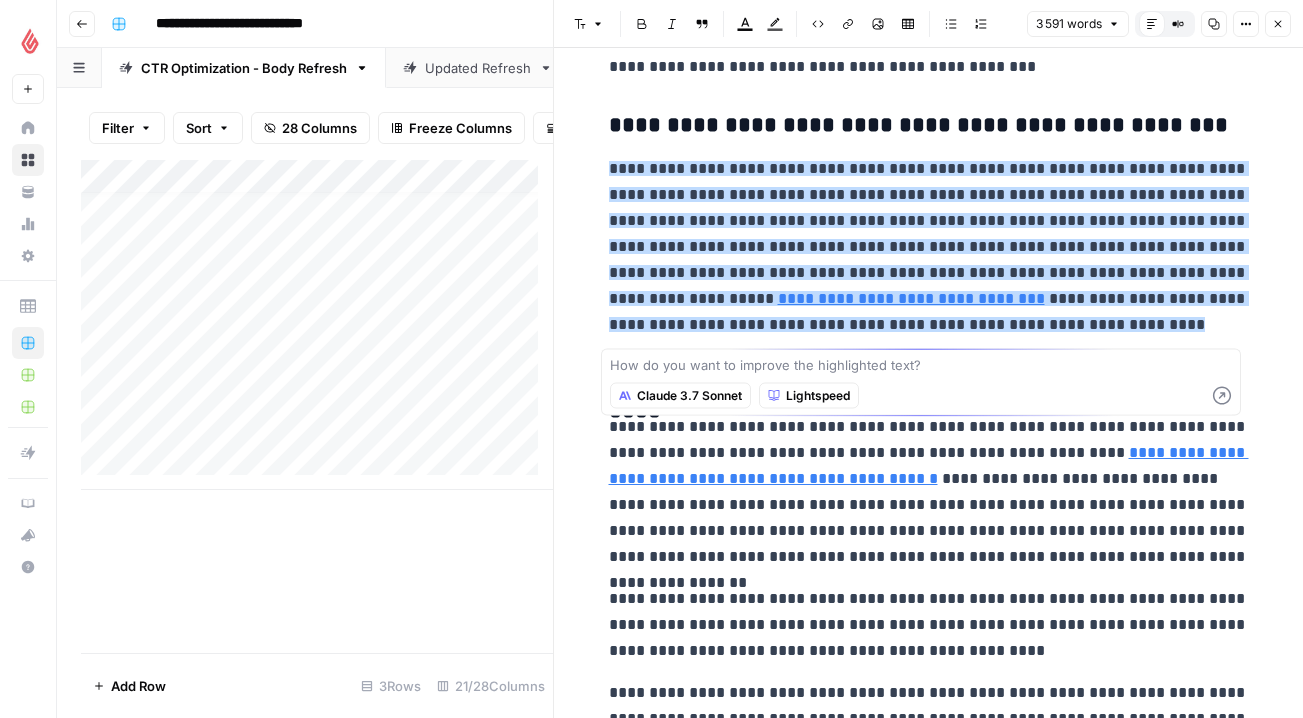 click on "Lightspeed" at bounding box center [809, 396] 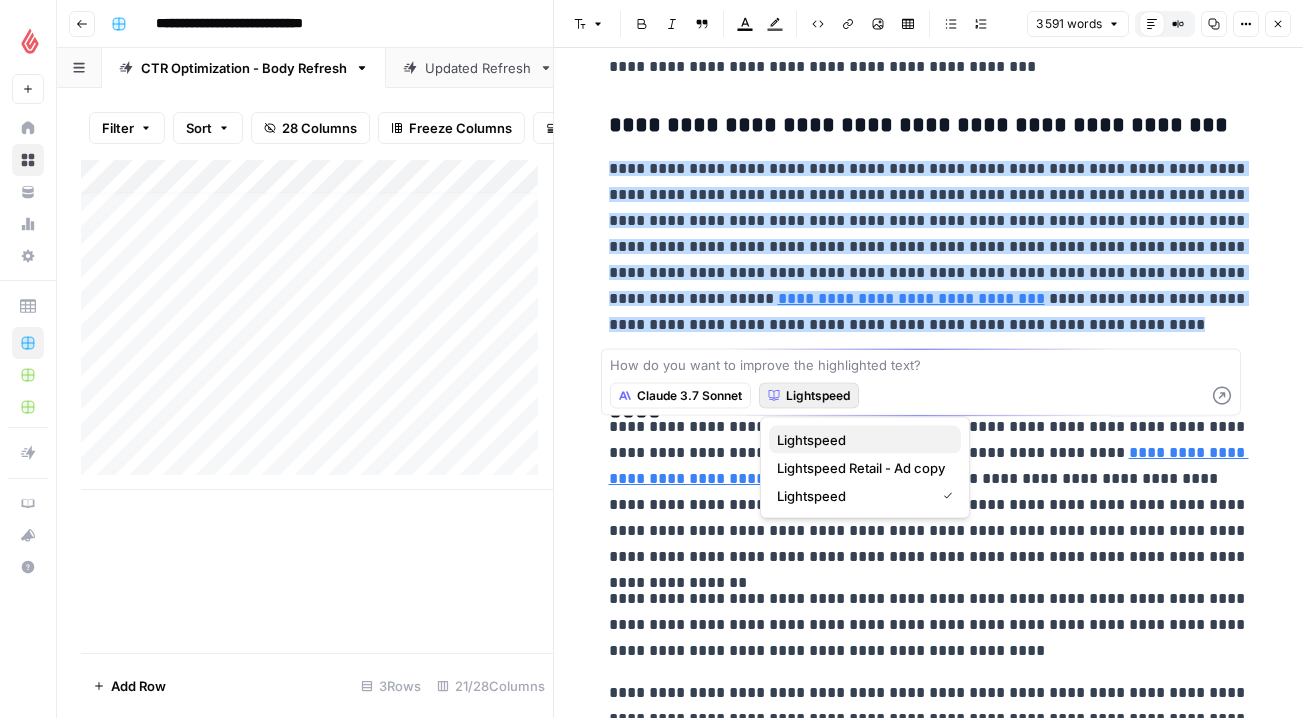 click on "Lightspeed" at bounding box center [861, 440] 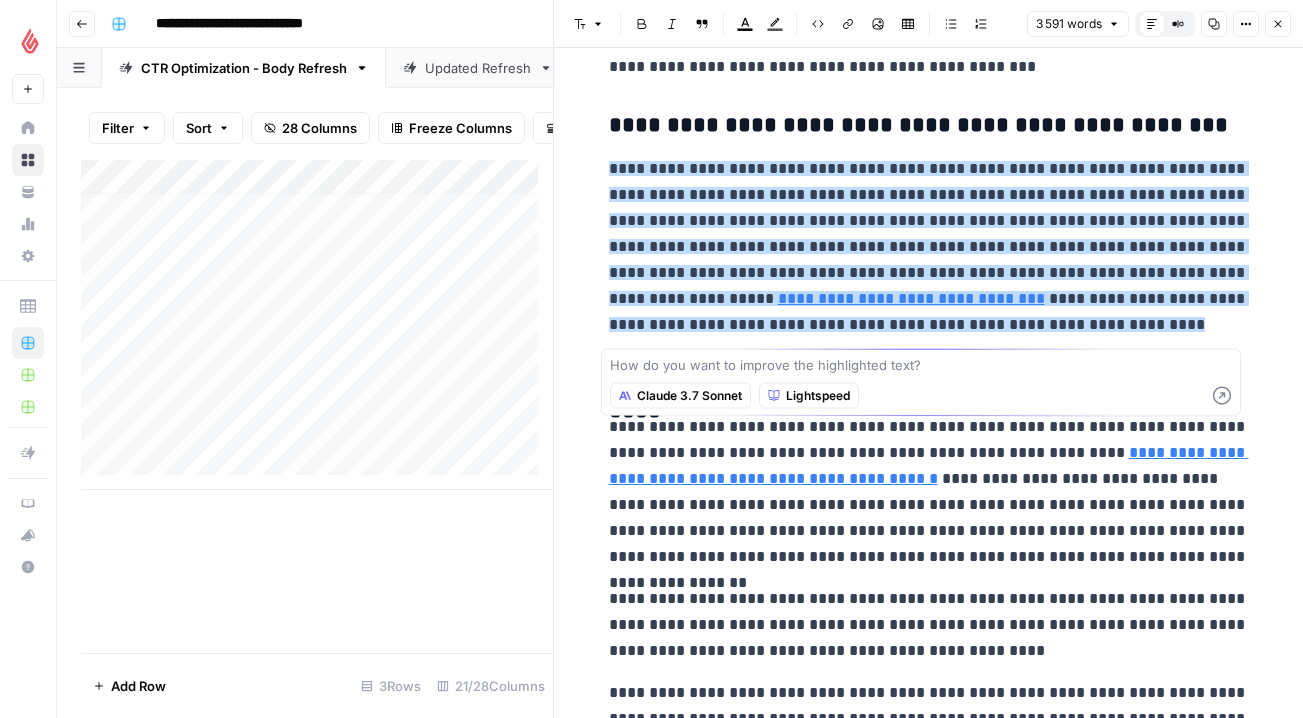 click on "Lightspeed" at bounding box center [818, 396] 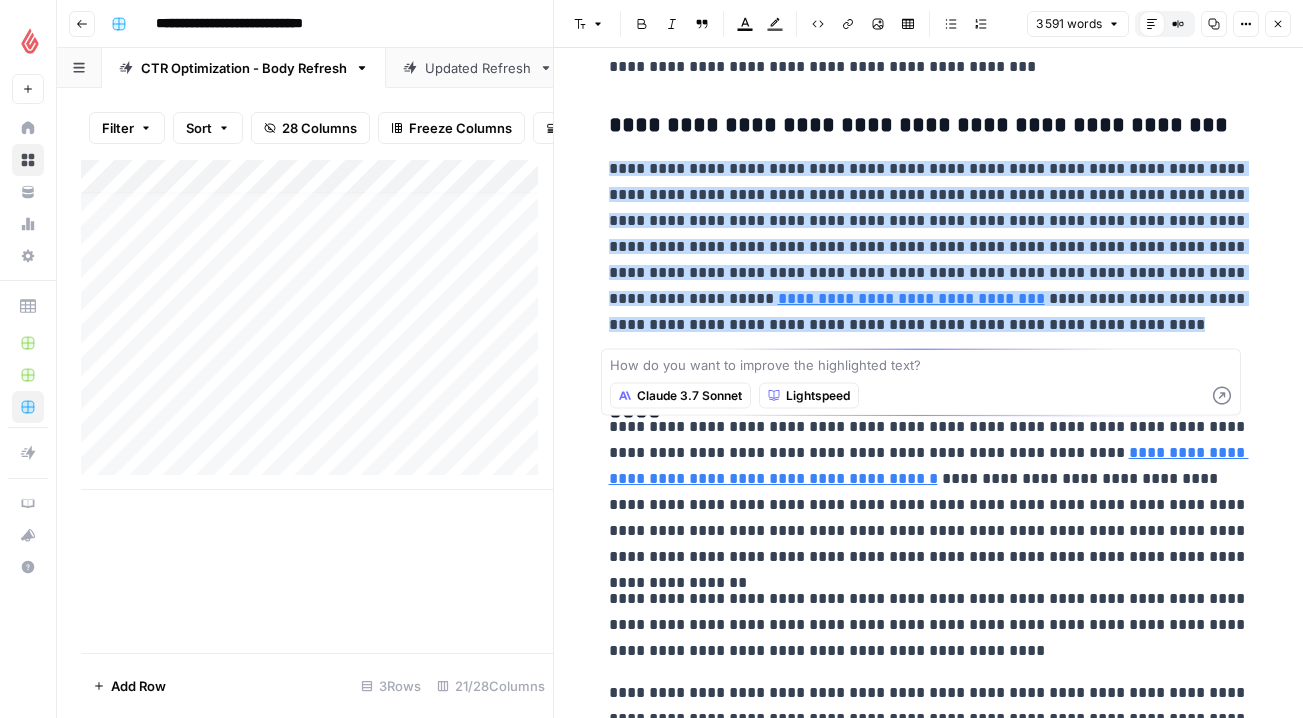 click on "Close" at bounding box center [1278, 24] 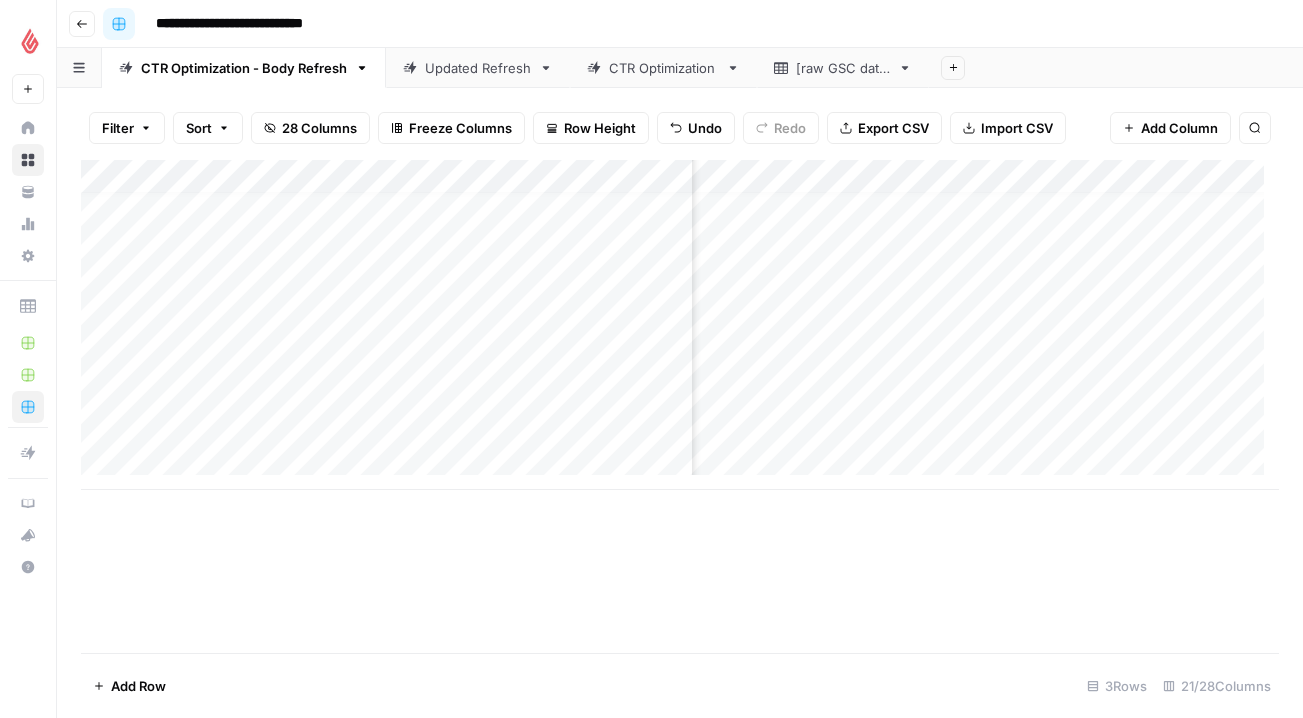 click 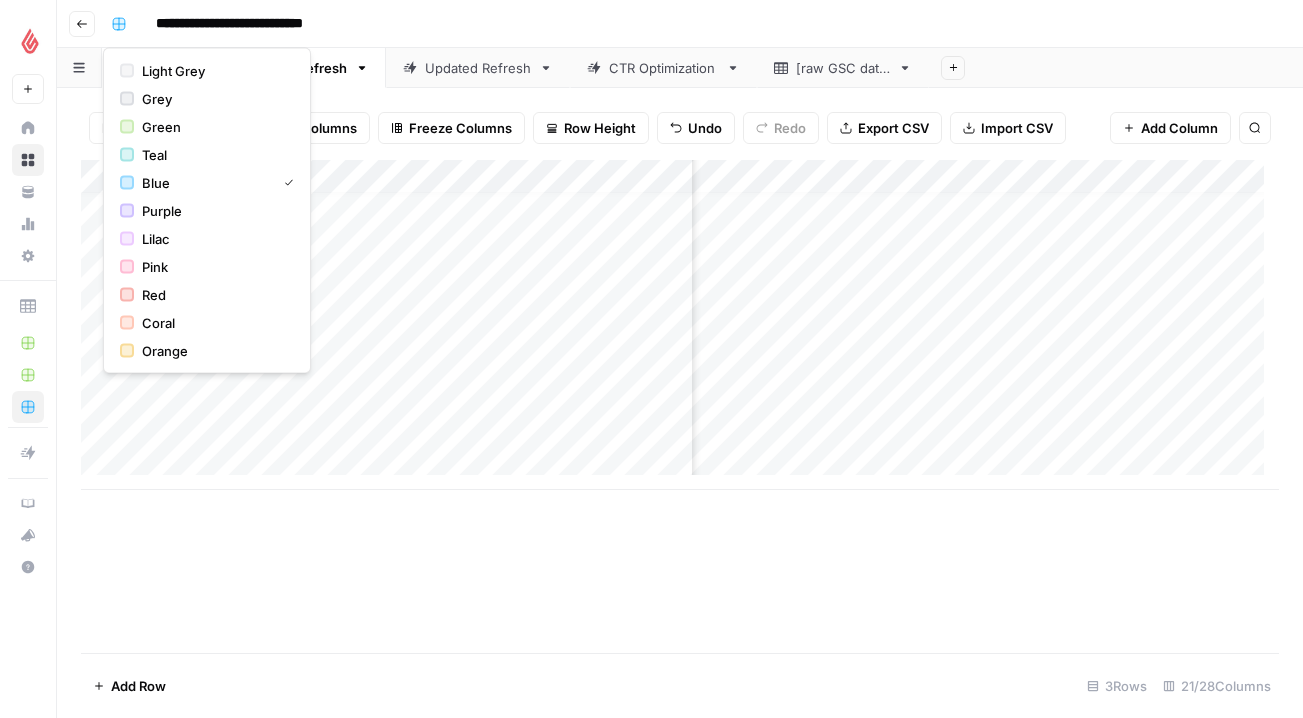 click 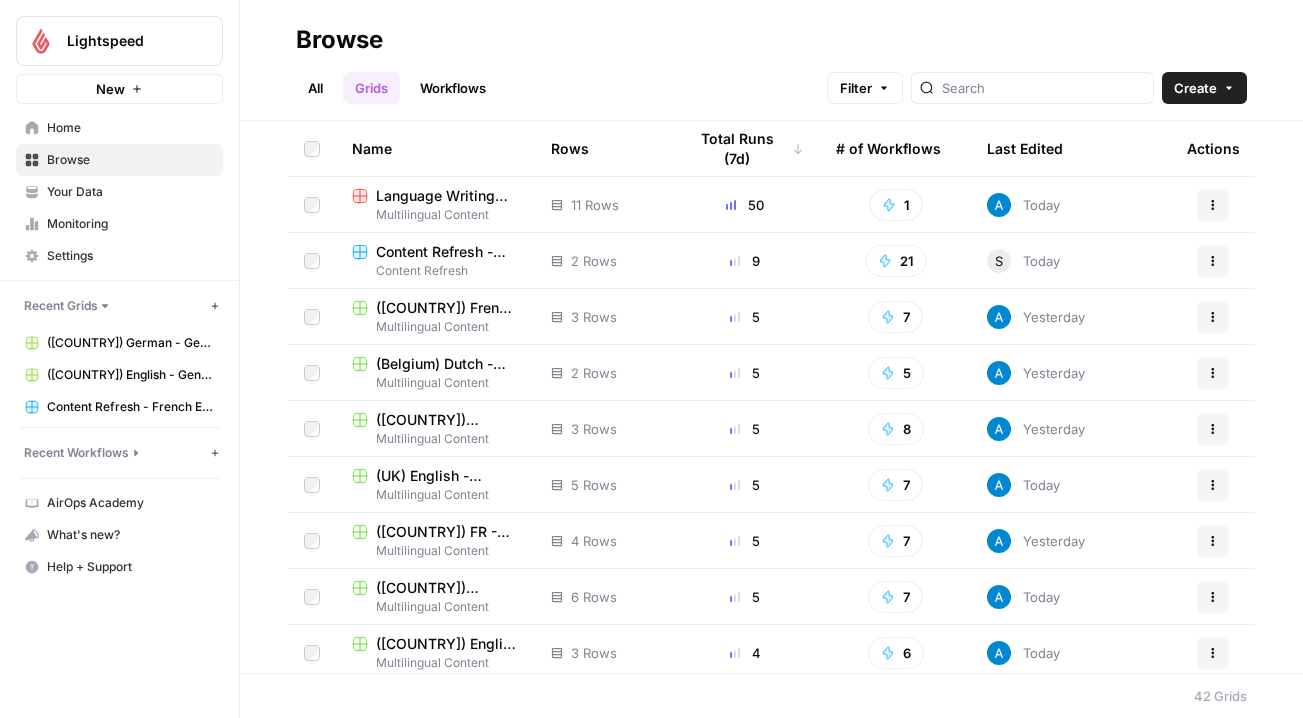 click 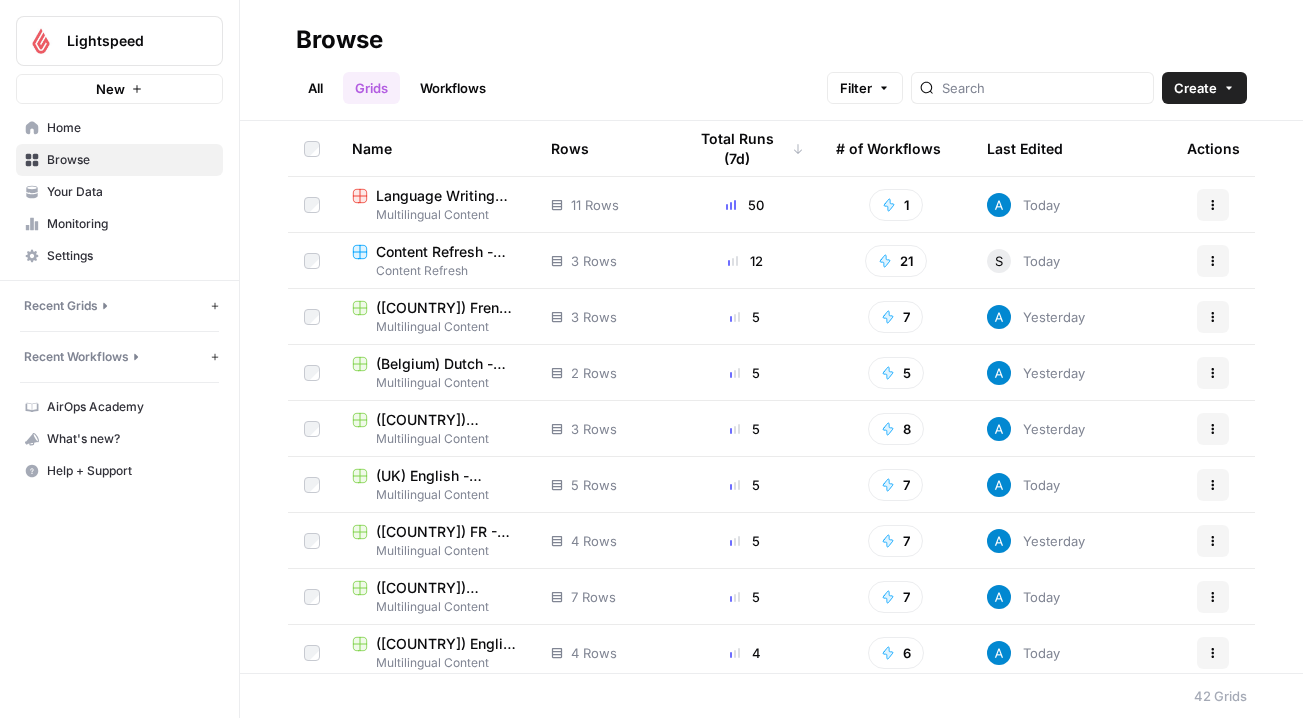 click 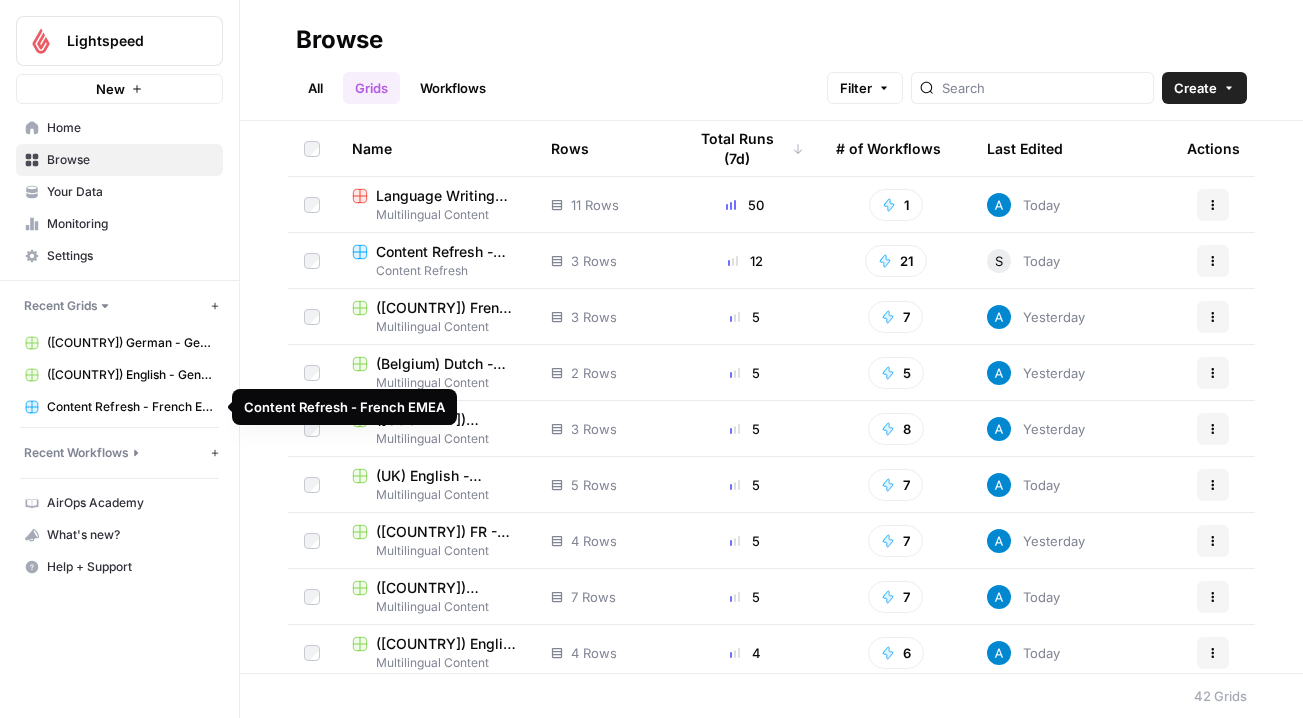 click on "Content Refresh - French EMEA" at bounding box center [130, 407] 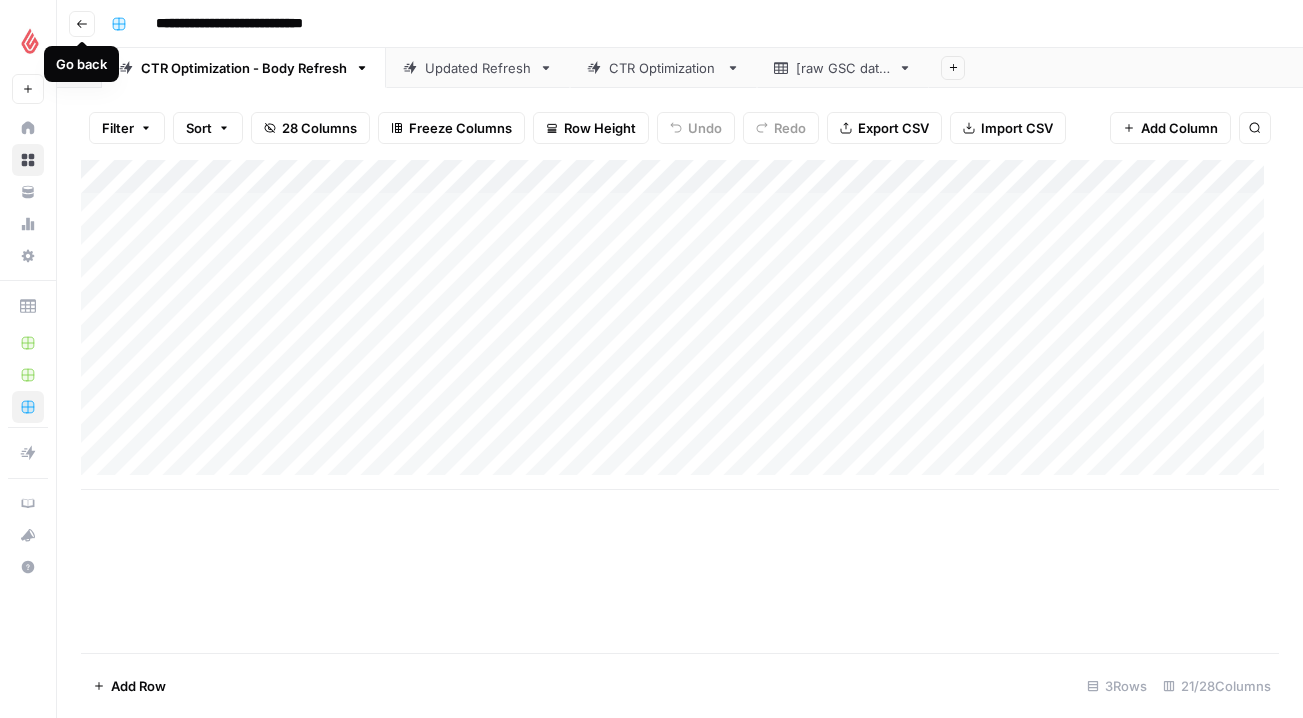 click 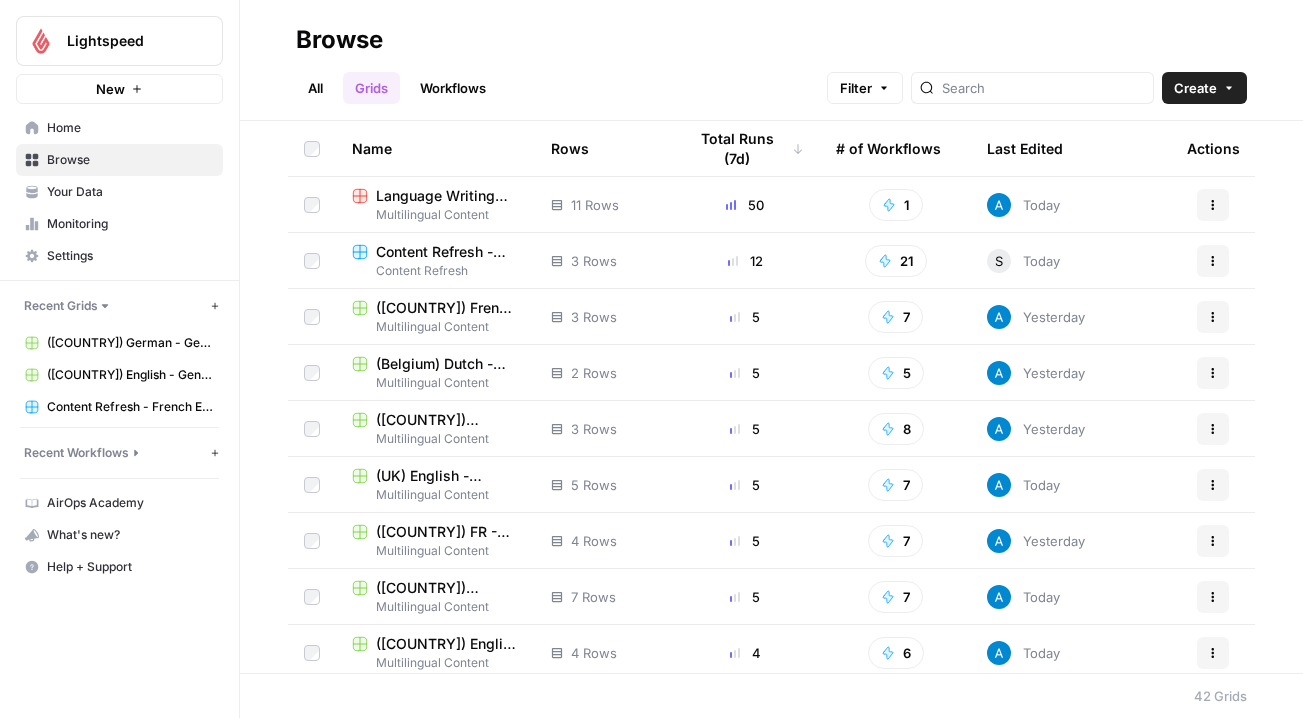 click on "Content Refresh - French EMEA" at bounding box center [447, 252] 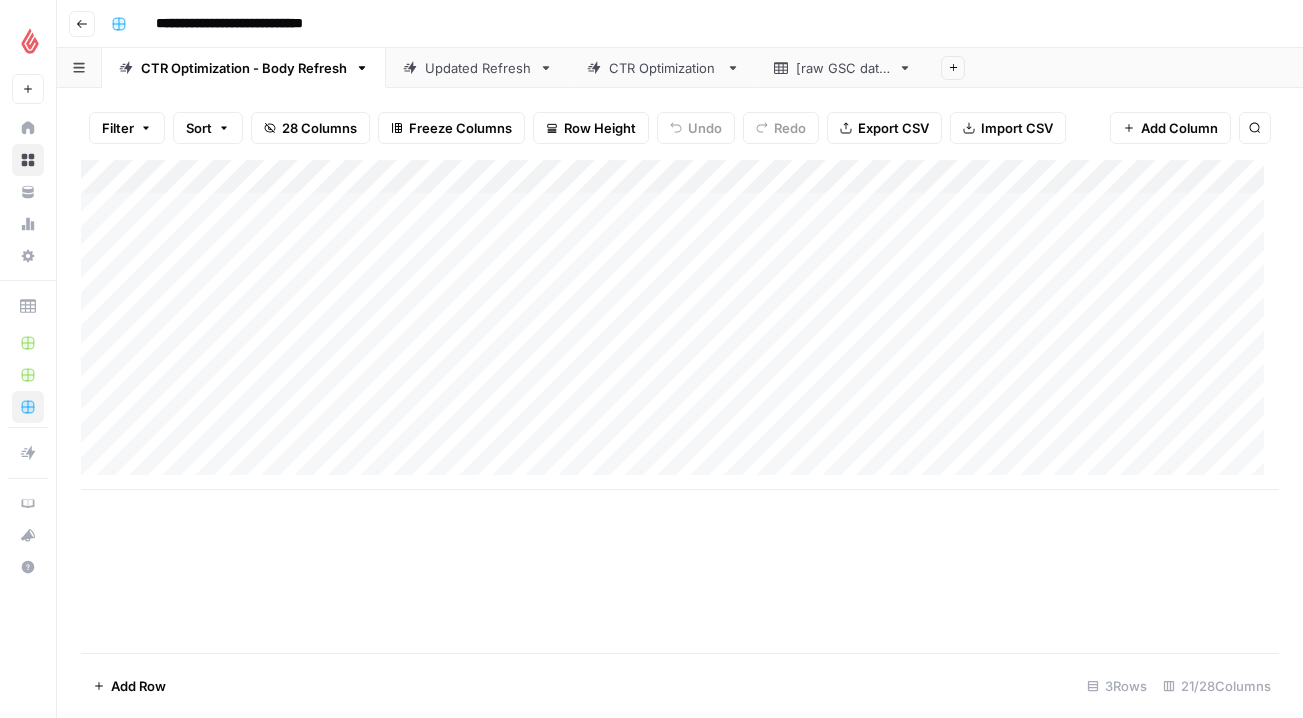 click on "**********" at bounding box center [263, 24] 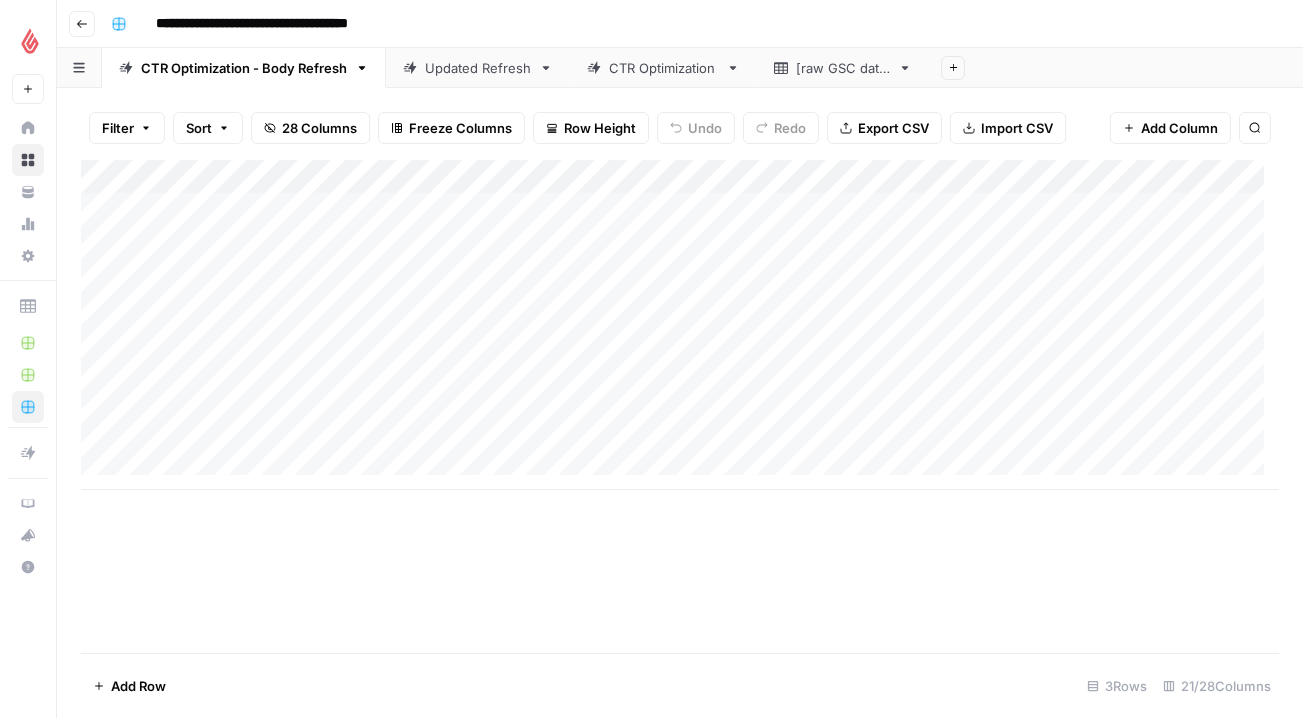 drag, startPoint x: 348, startPoint y: 18, endPoint x: 494, endPoint y: 16, distance: 146.0137 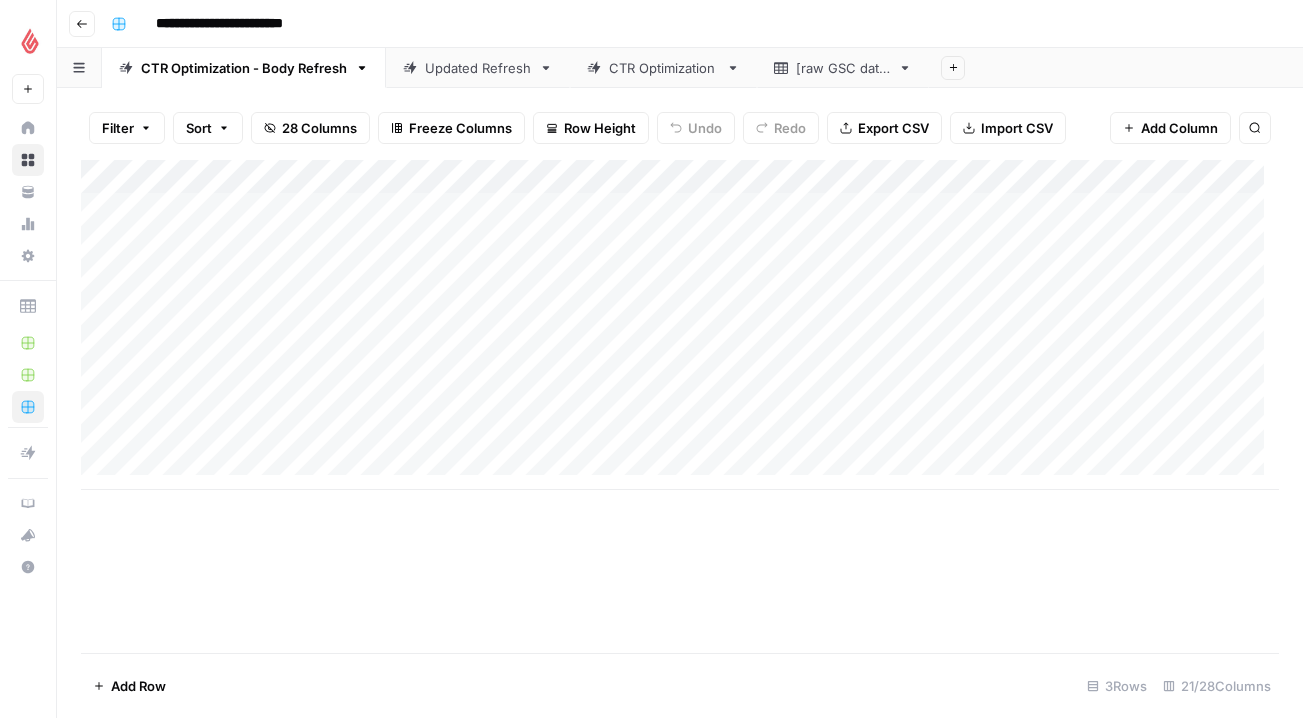 type on "**********" 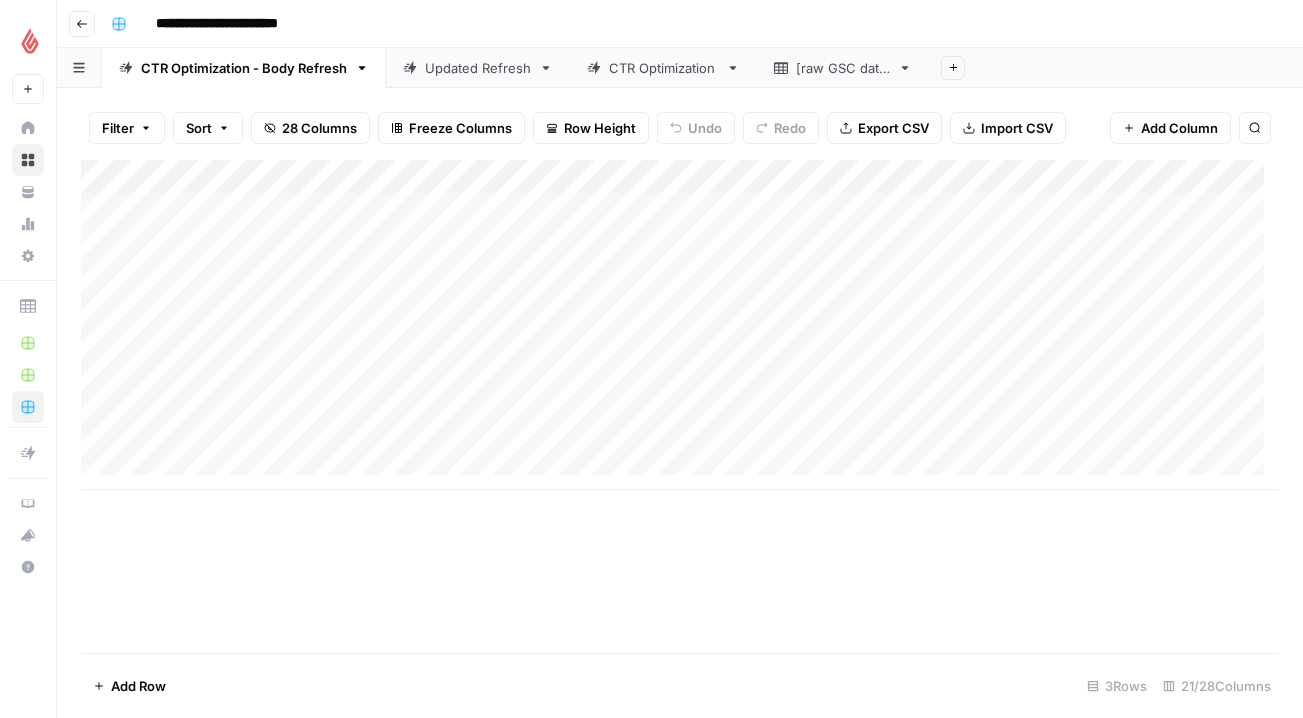 click 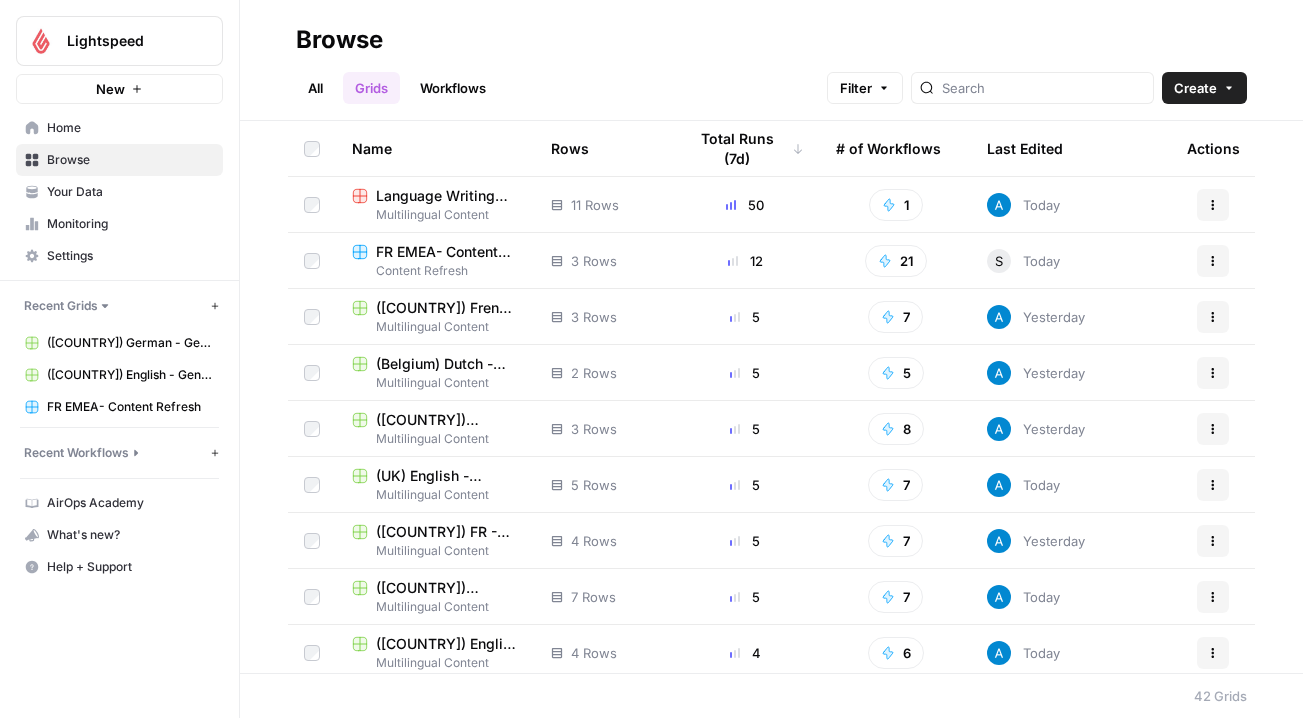 click on "All" at bounding box center [315, 88] 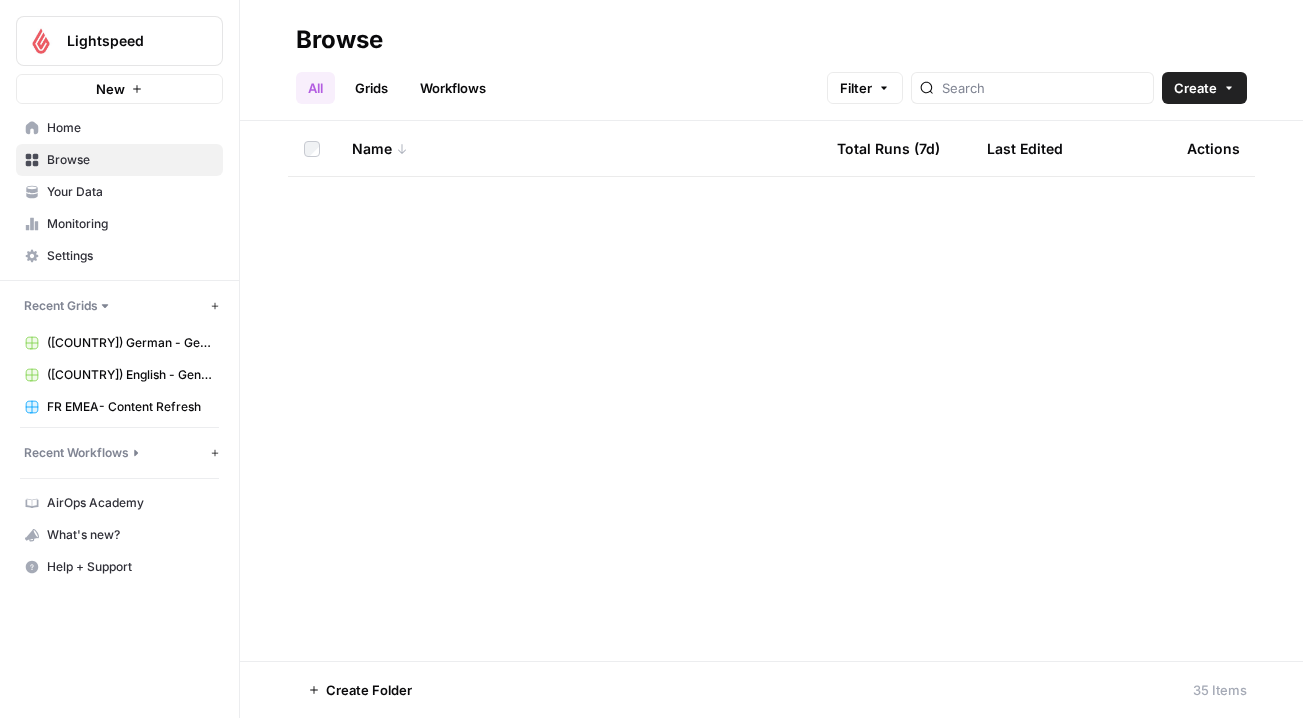 drag, startPoint x: 553, startPoint y: 338, endPoint x: 659, endPoint y: -25, distance: 378.16003 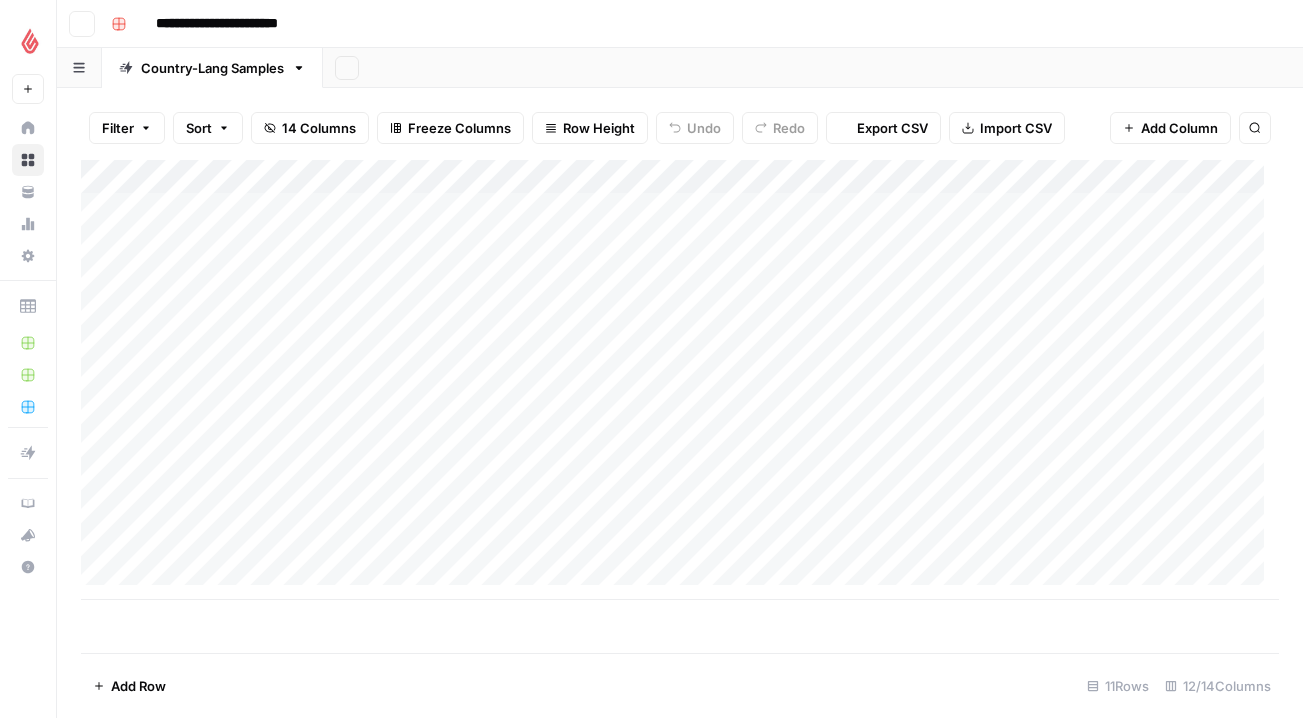 scroll, scrollTop: 0, scrollLeft: 0, axis: both 